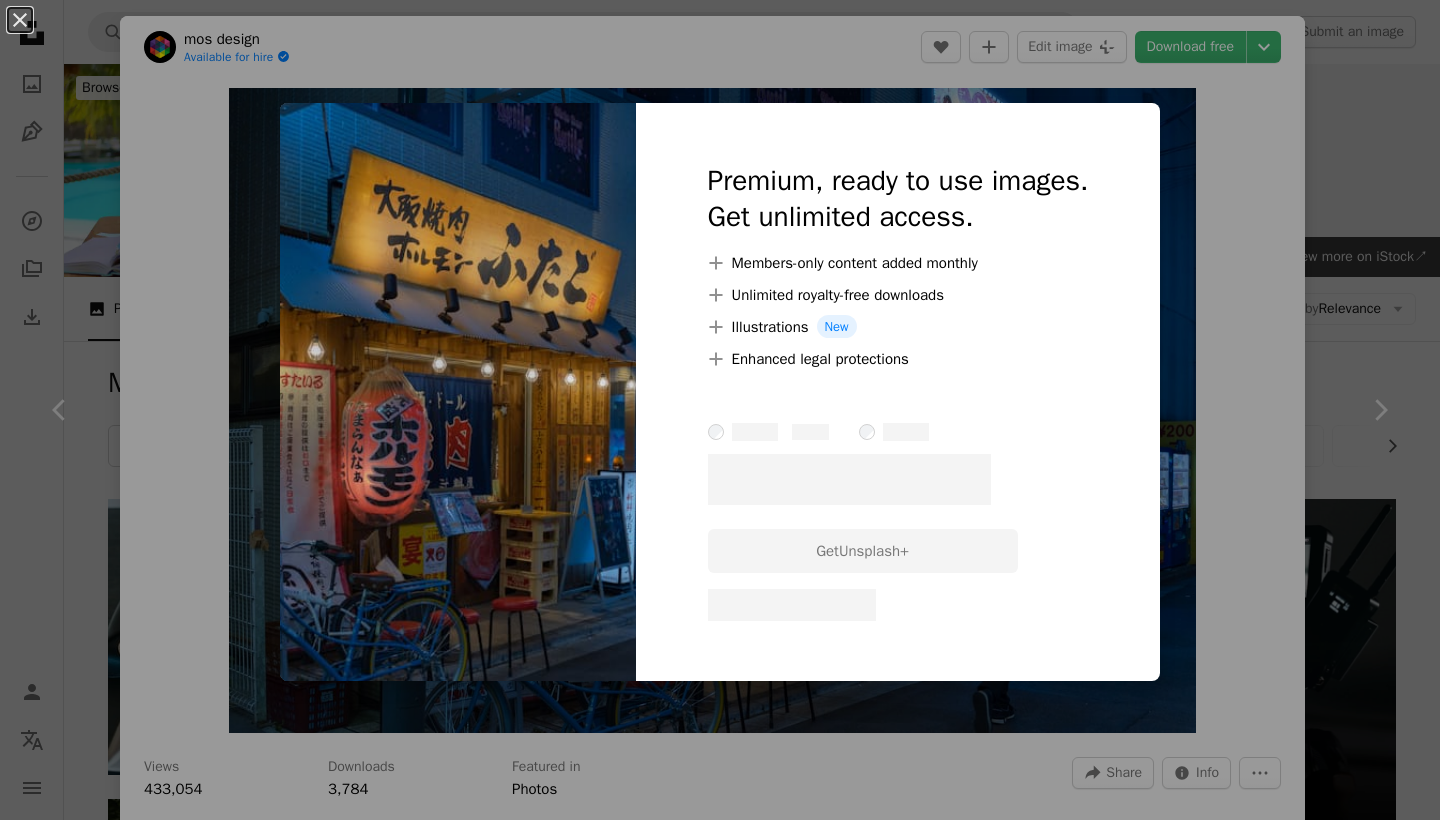 scroll, scrollTop: 6830, scrollLeft: 0, axis: vertical 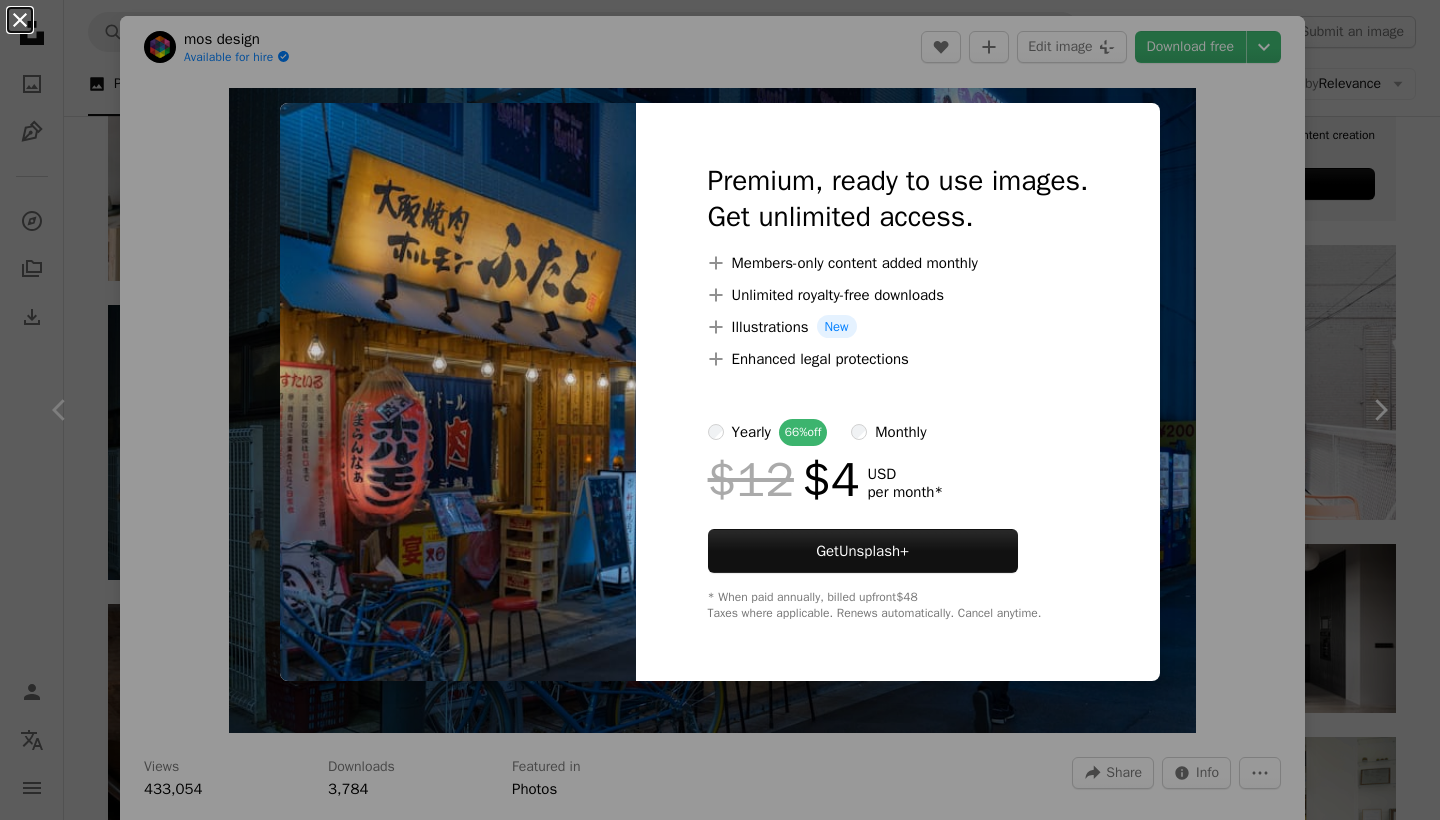click on "An X shape" at bounding box center [20, 20] 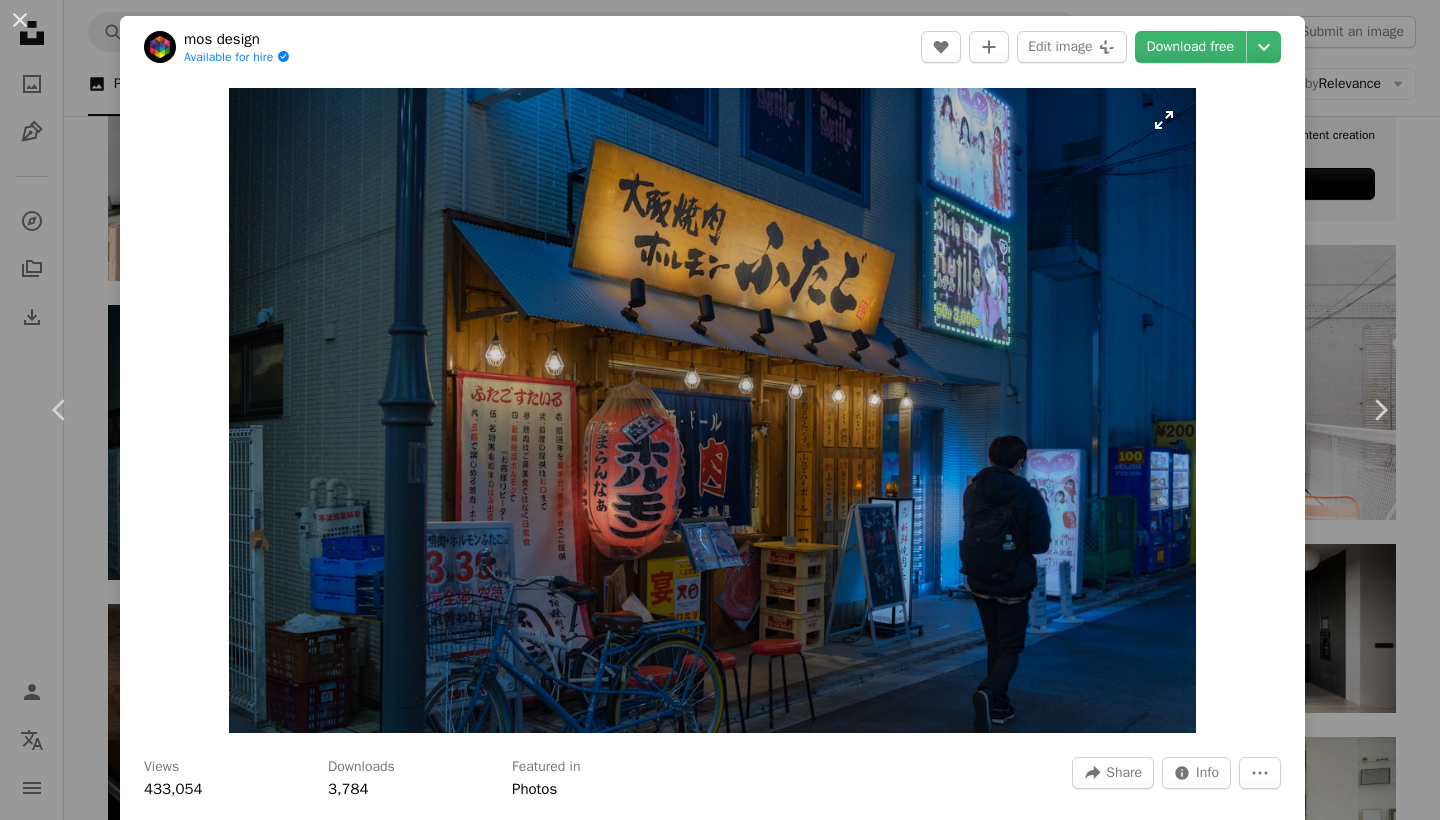 click at bounding box center (713, 410) 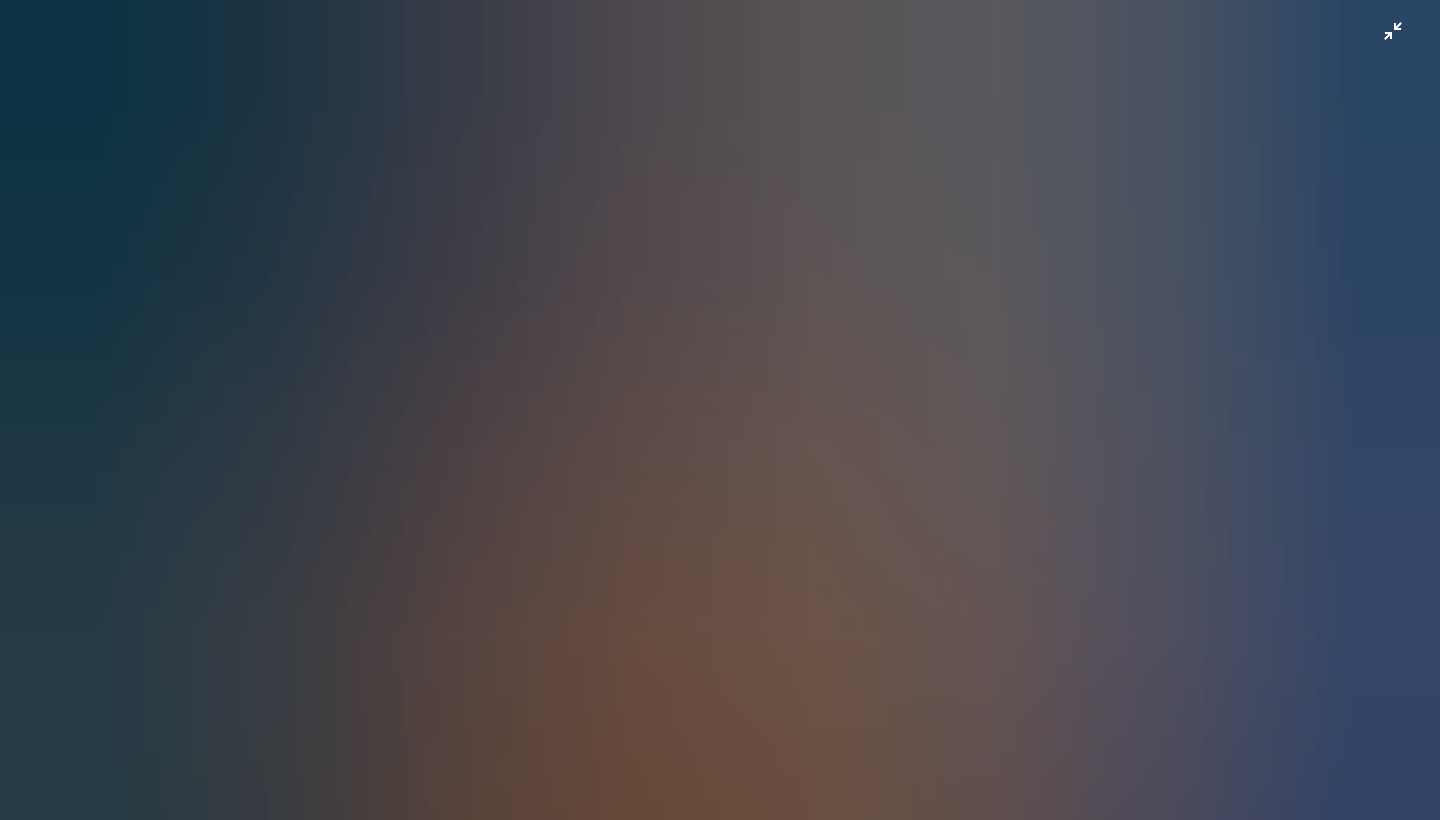 scroll, scrollTop: 70, scrollLeft: 0, axis: vertical 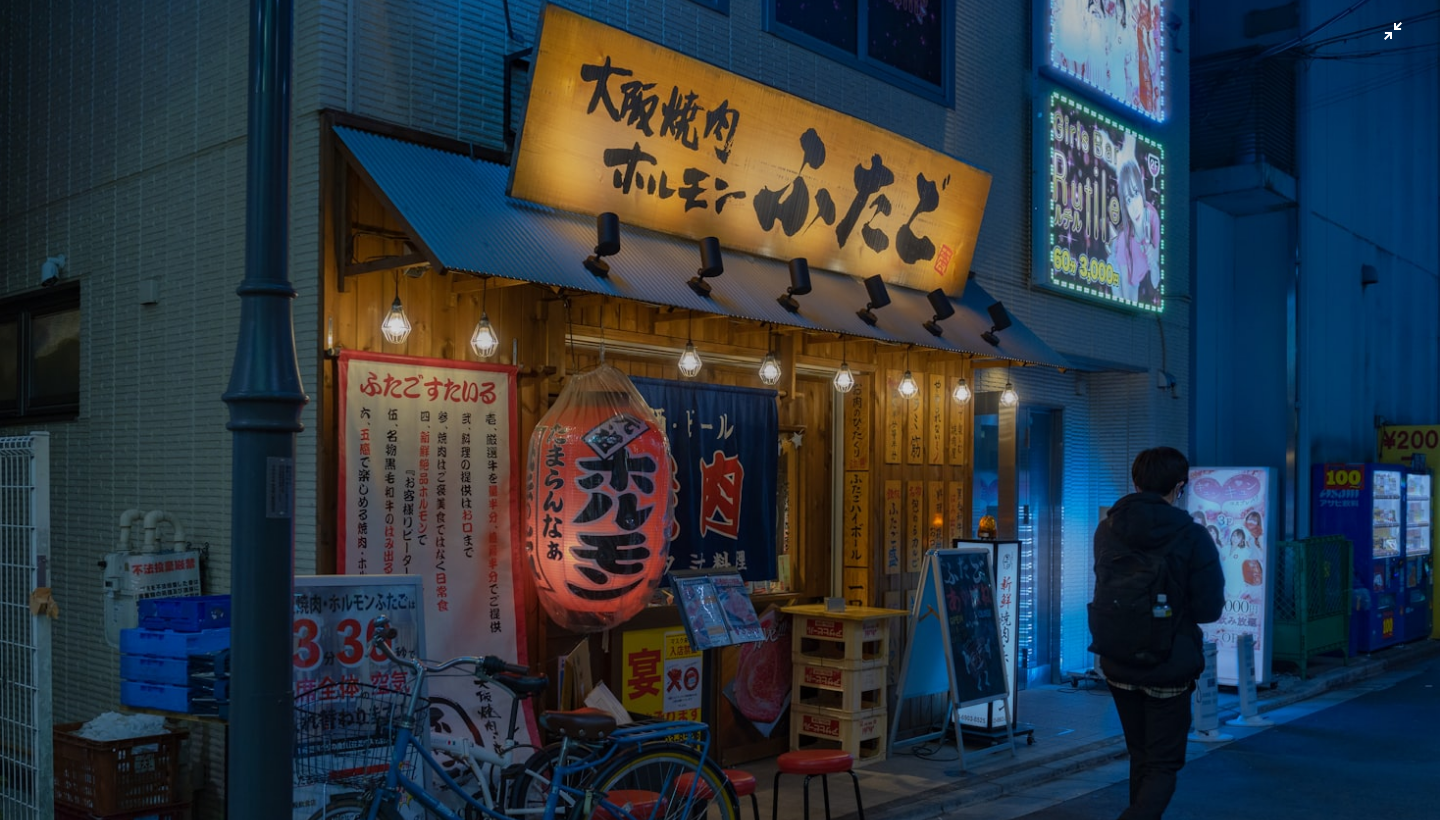 click at bounding box center [720, 409] 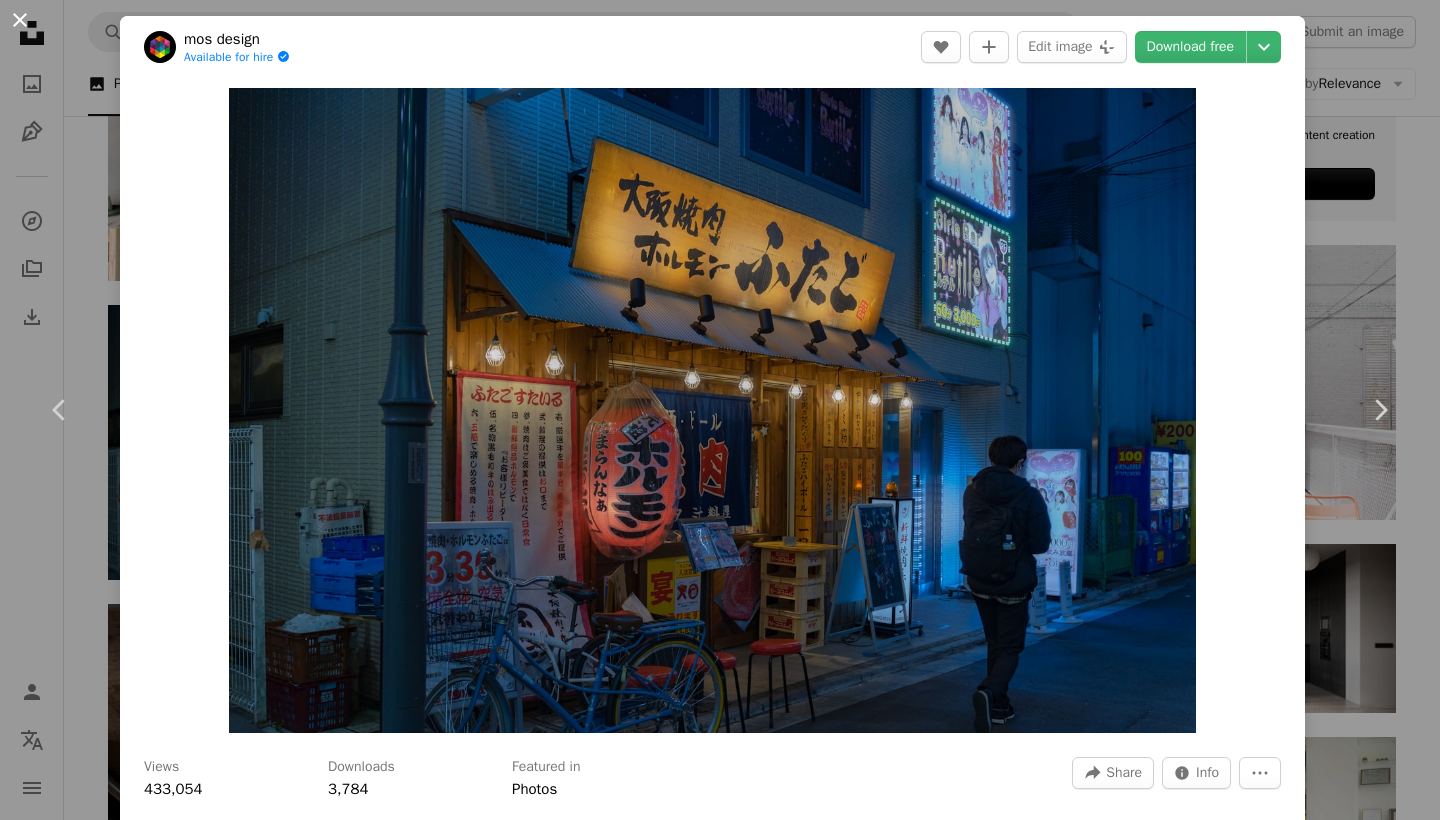 click on "An X shape" at bounding box center (20, 20) 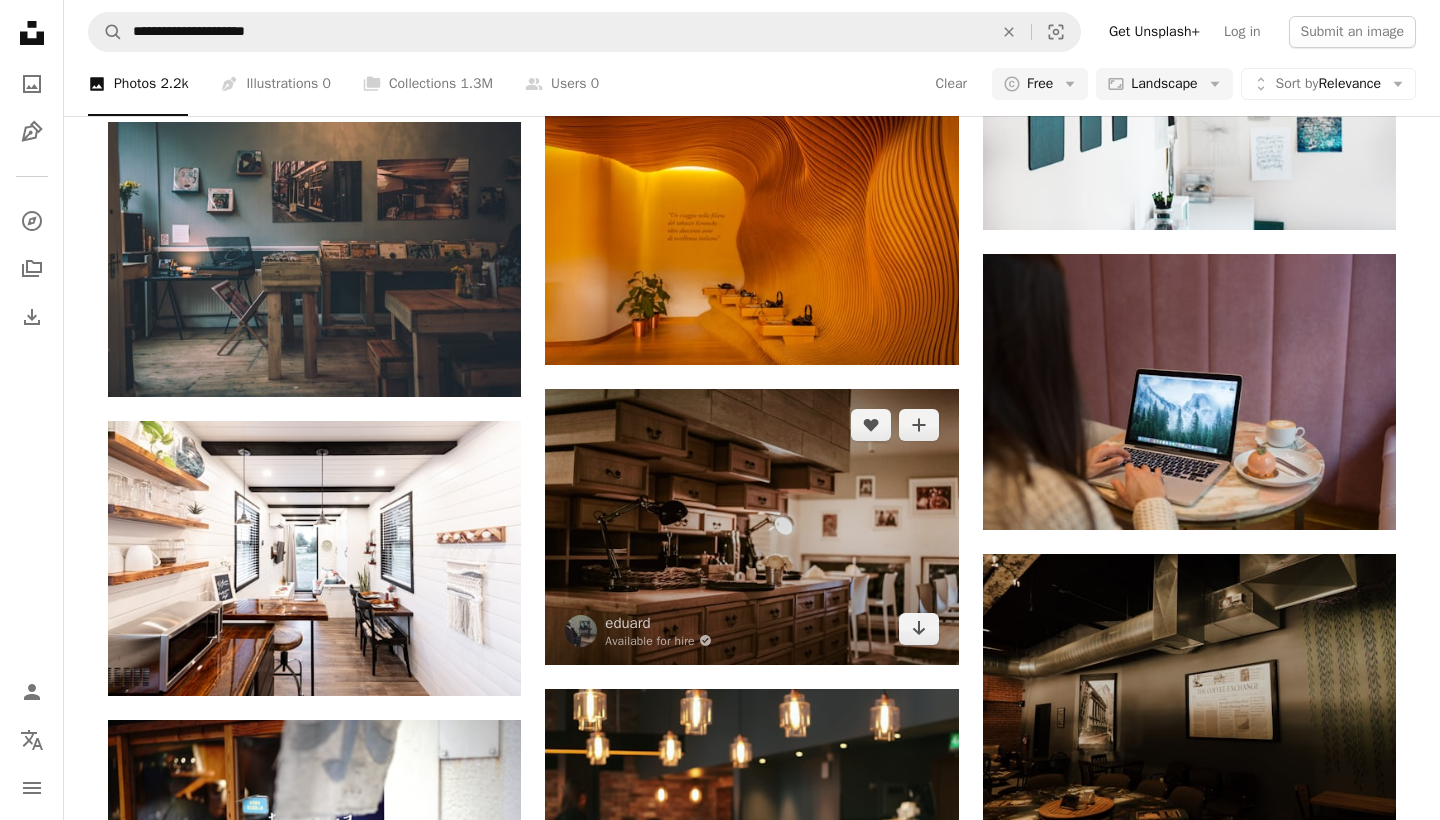 scroll, scrollTop: 8023, scrollLeft: 0, axis: vertical 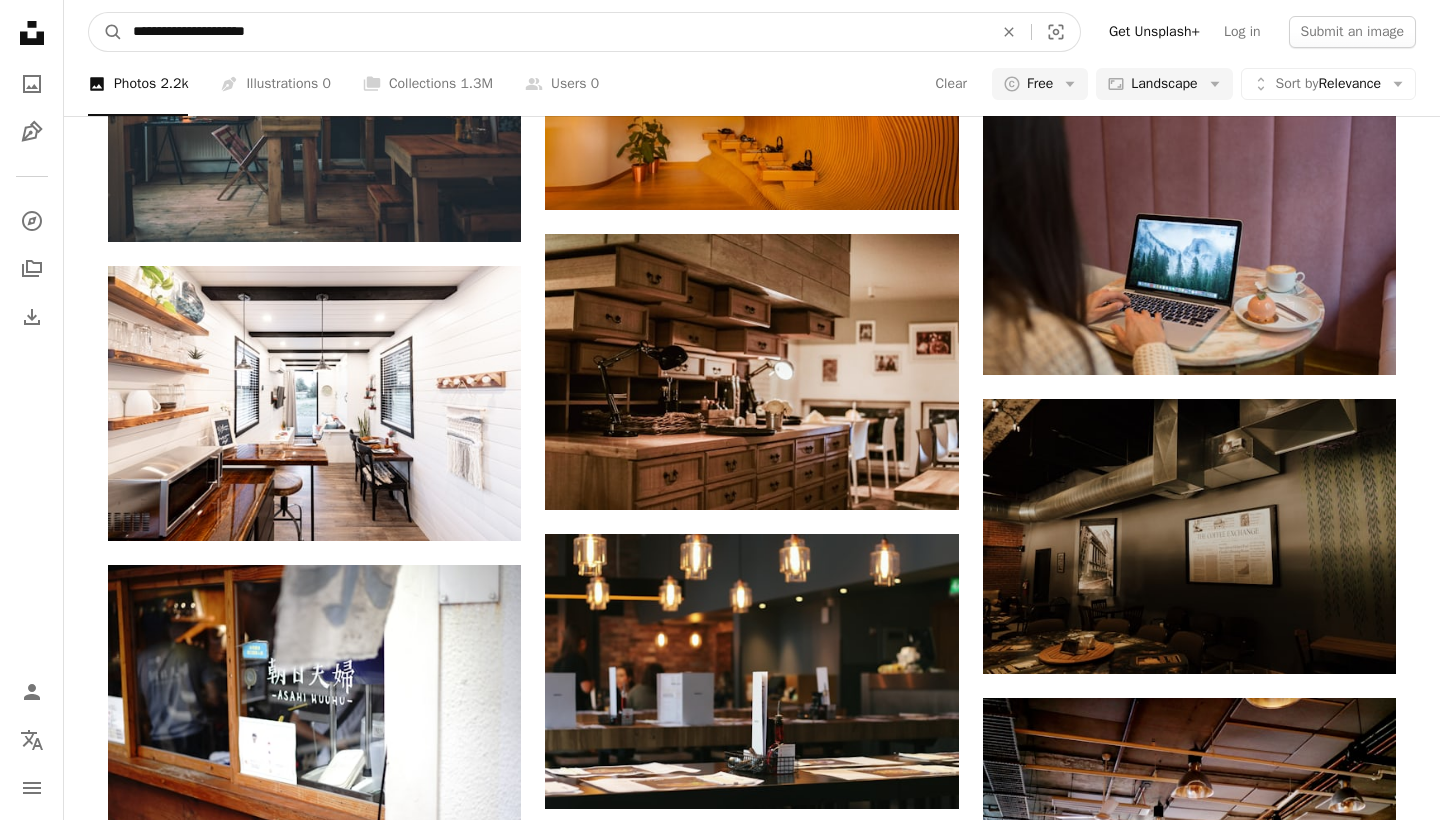 click on "**********" at bounding box center [555, 32] 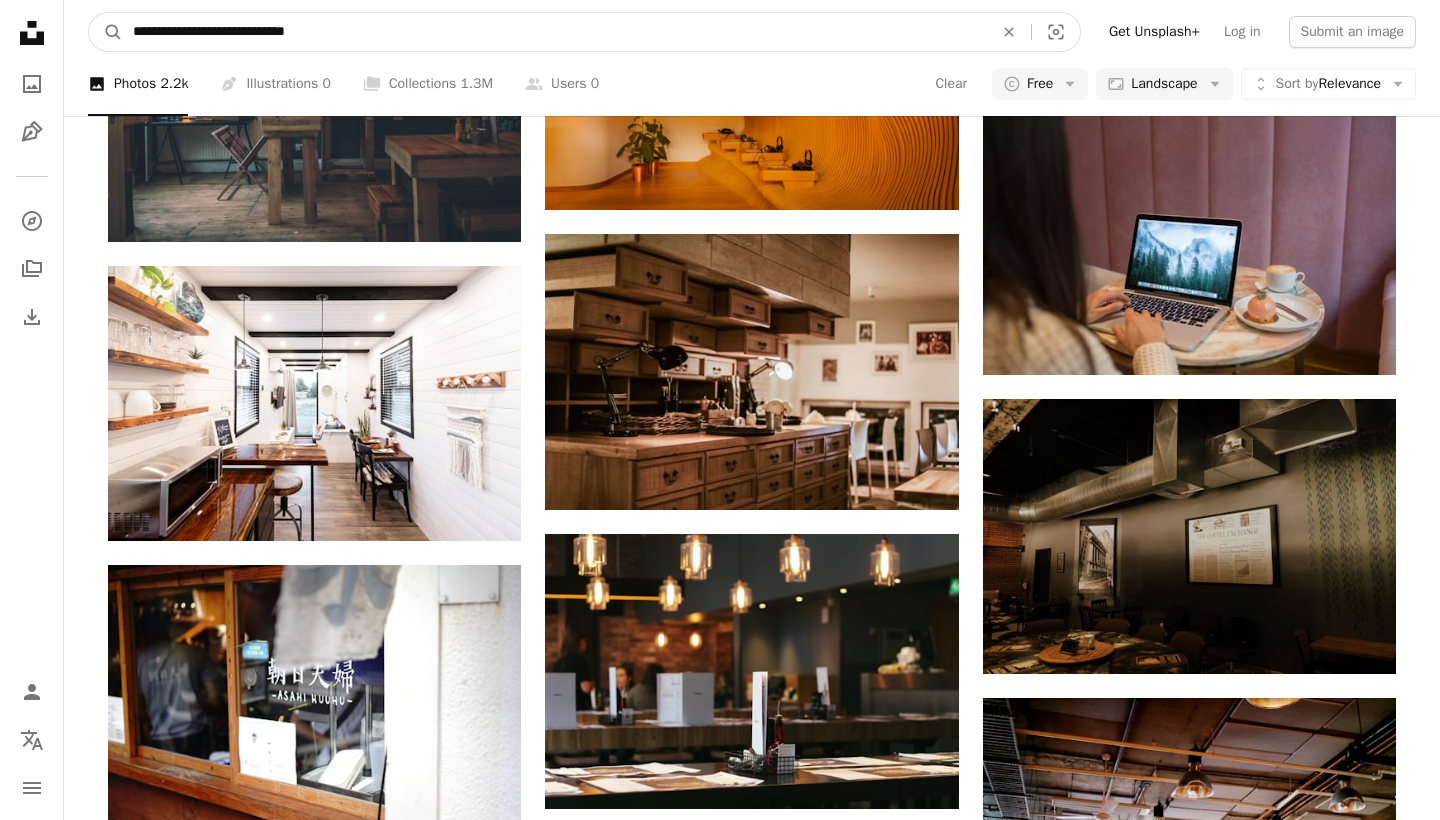 type on "**********" 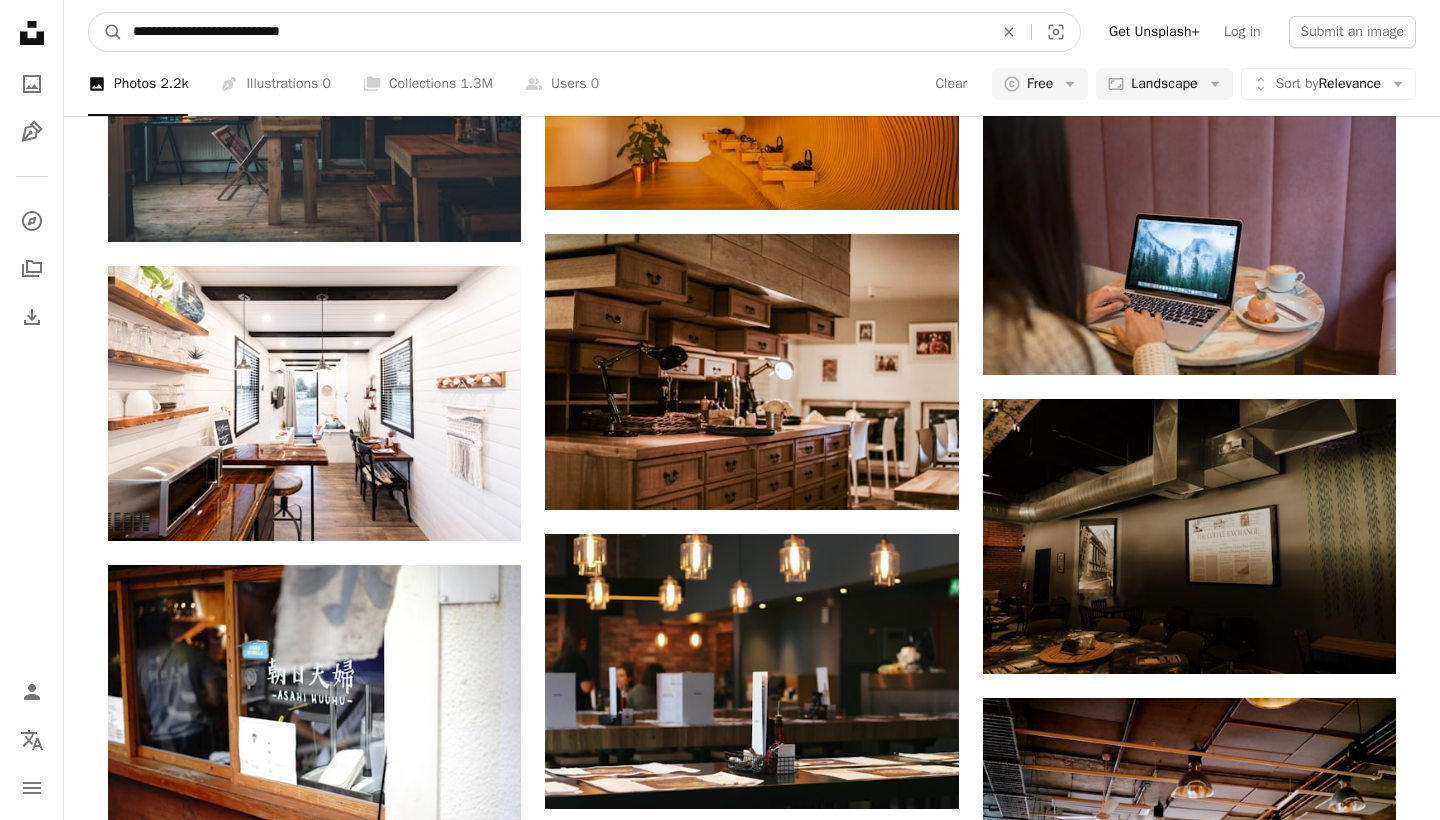 click on "A magnifying glass" at bounding box center (106, 32) 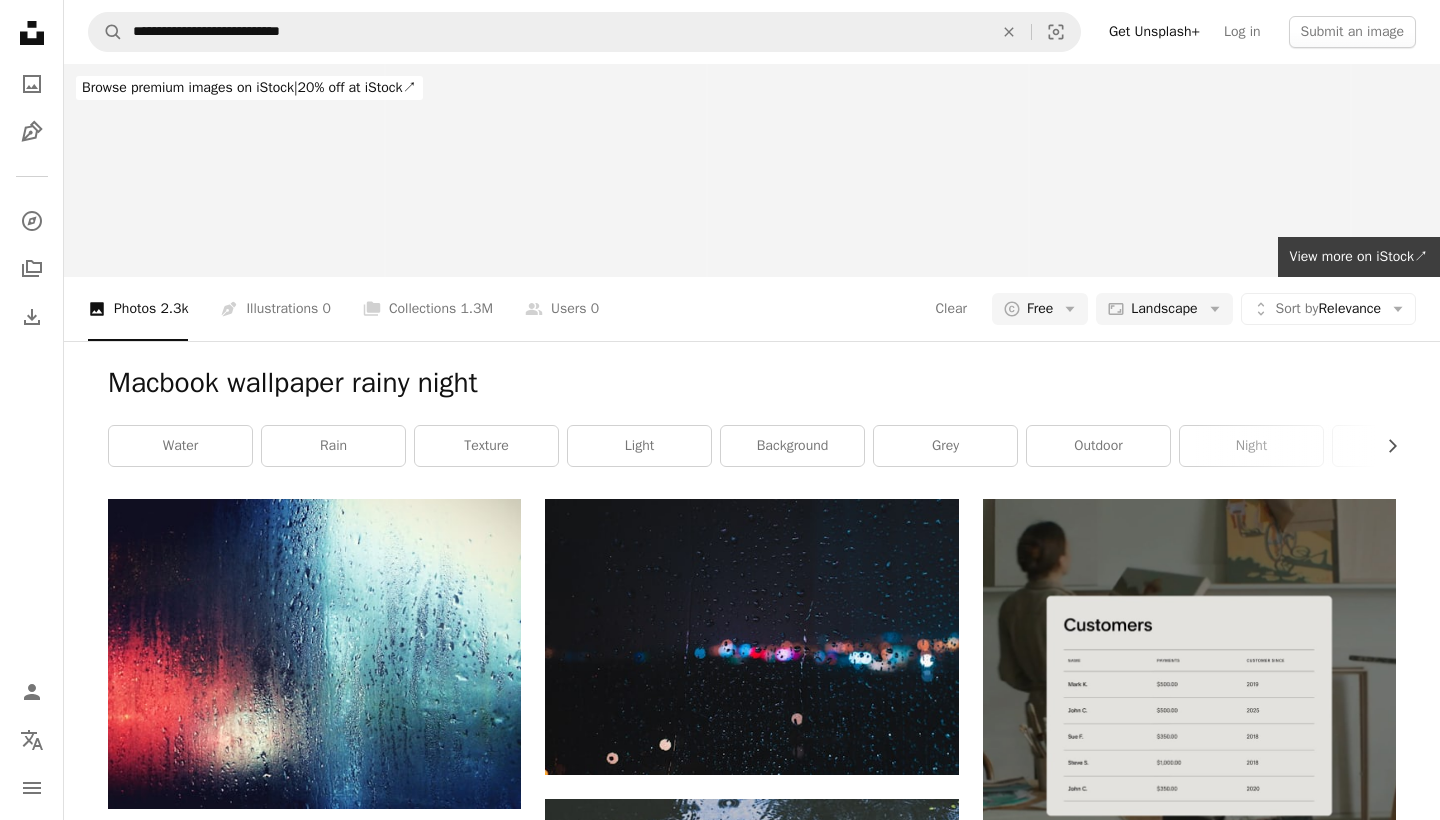 scroll, scrollTop: 0, scrollLeft: 0, axis: both 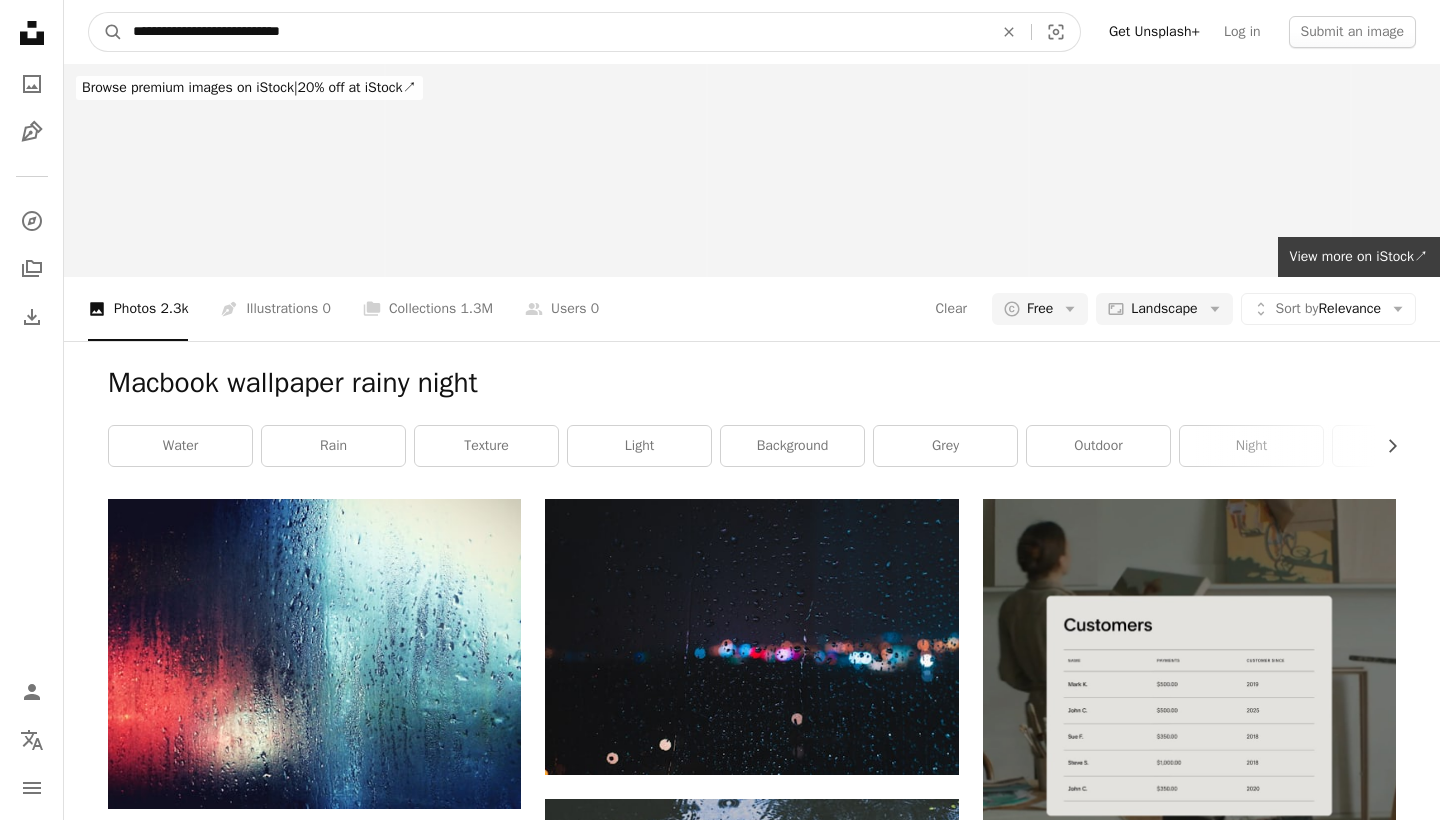 click on "**********" at bounding box center (555, 32) 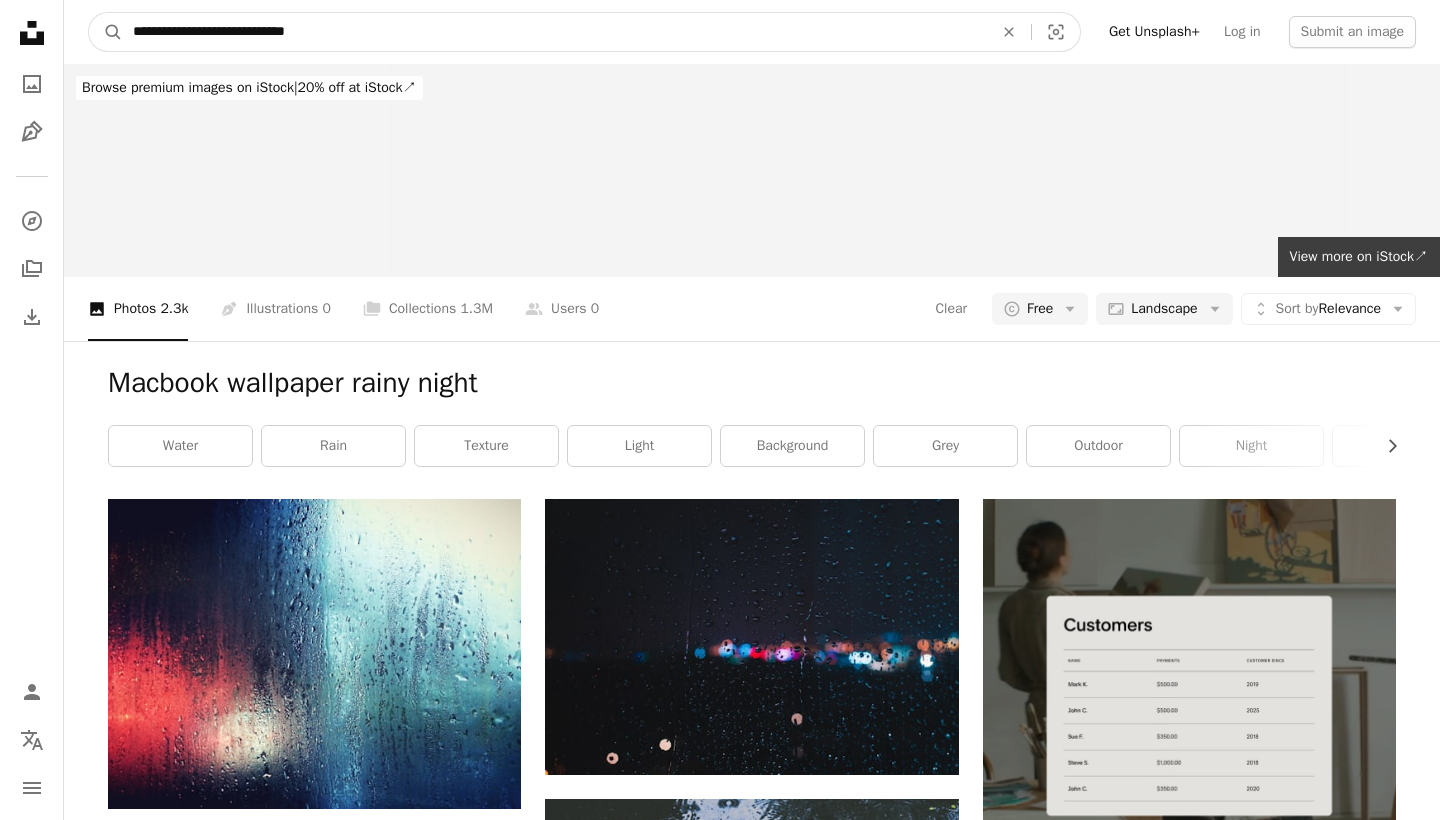 click on "A magnifying glass" at bounding box center [106, 32] 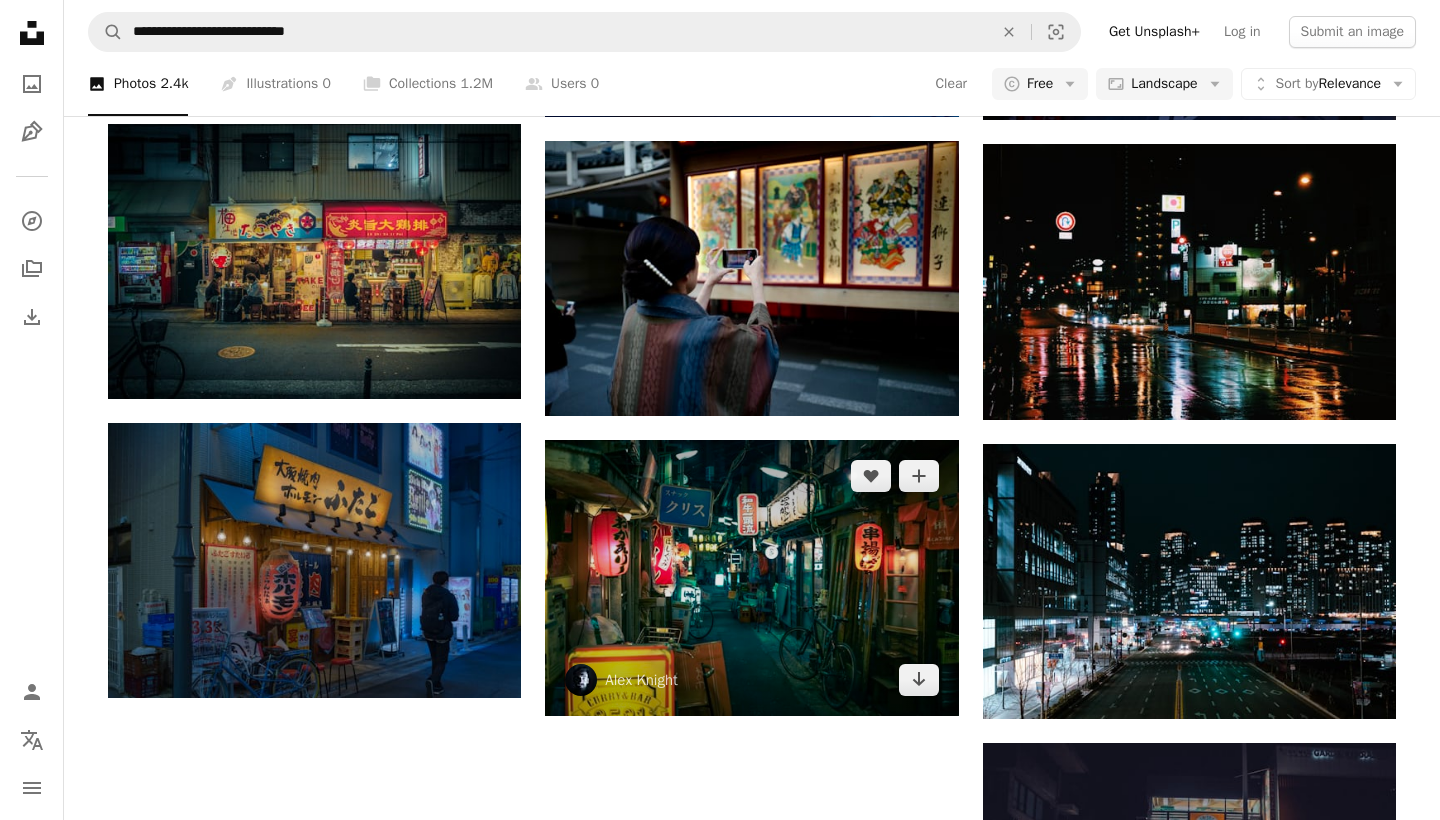 scroll, scrollTop: 1814, scrollLeft: 0, axis: vertical 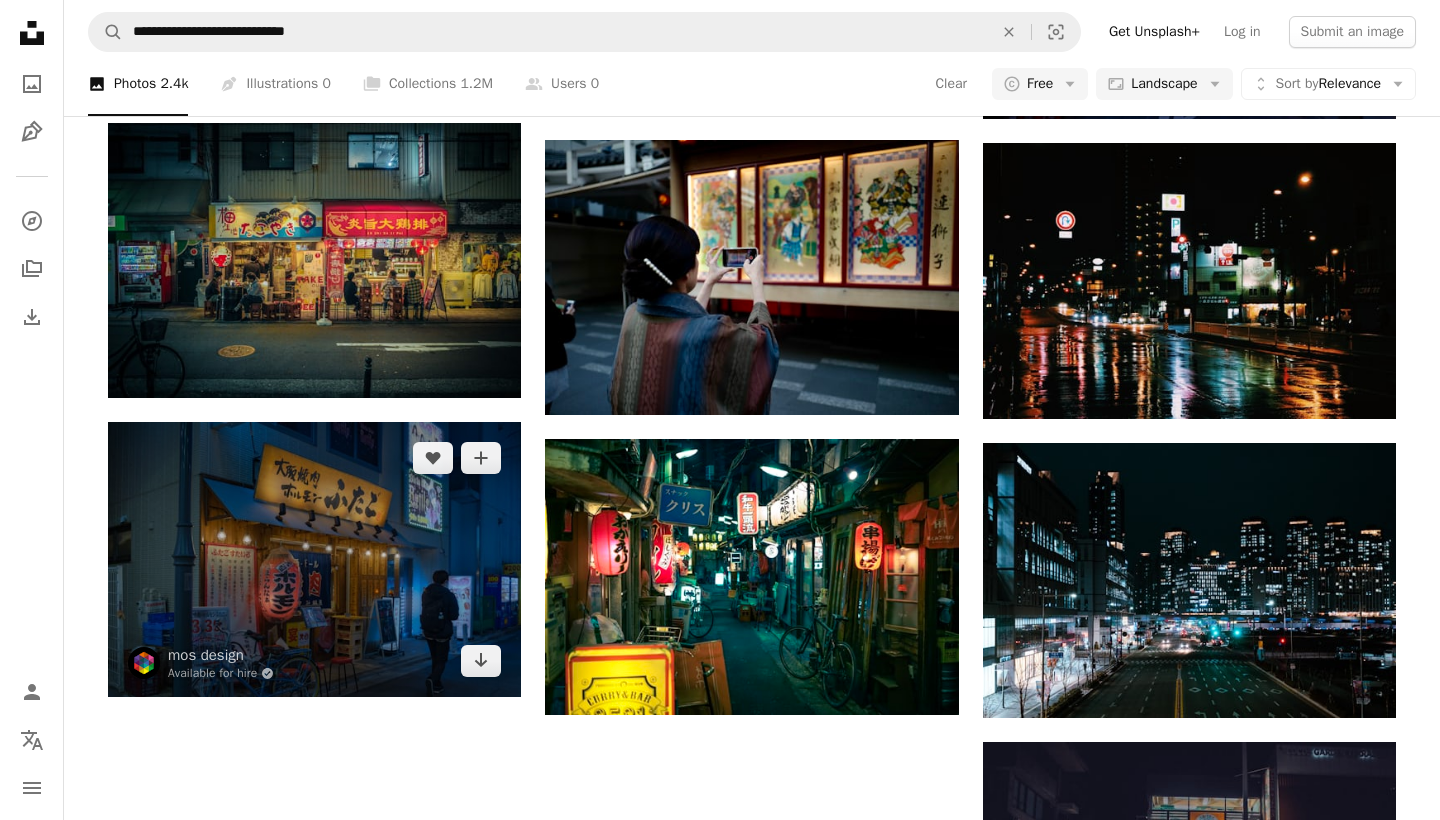 click at bounding box center [314, 559] 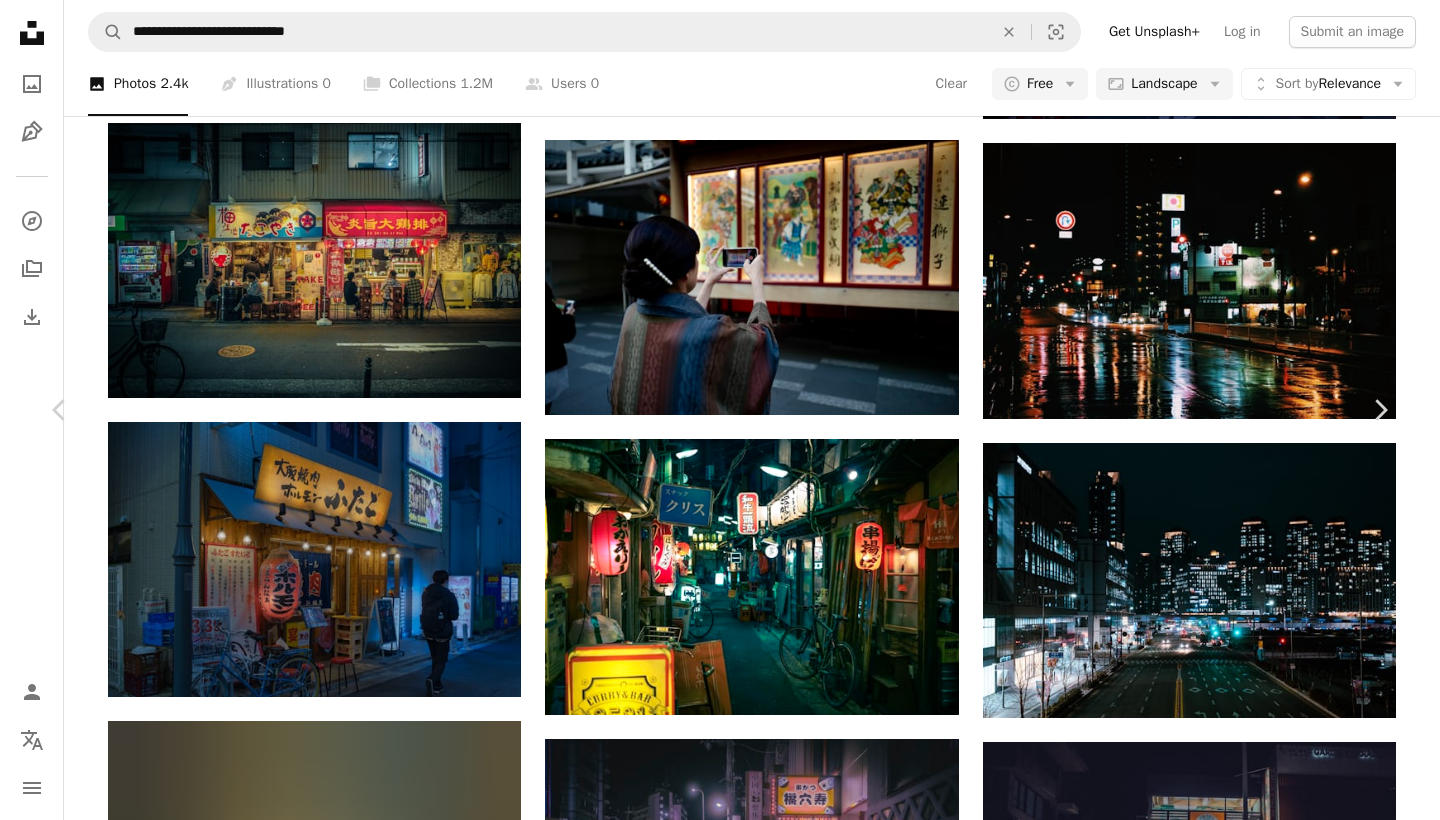scroll, scrollTop: 2947, scrollLeft: 0, axis: vertical 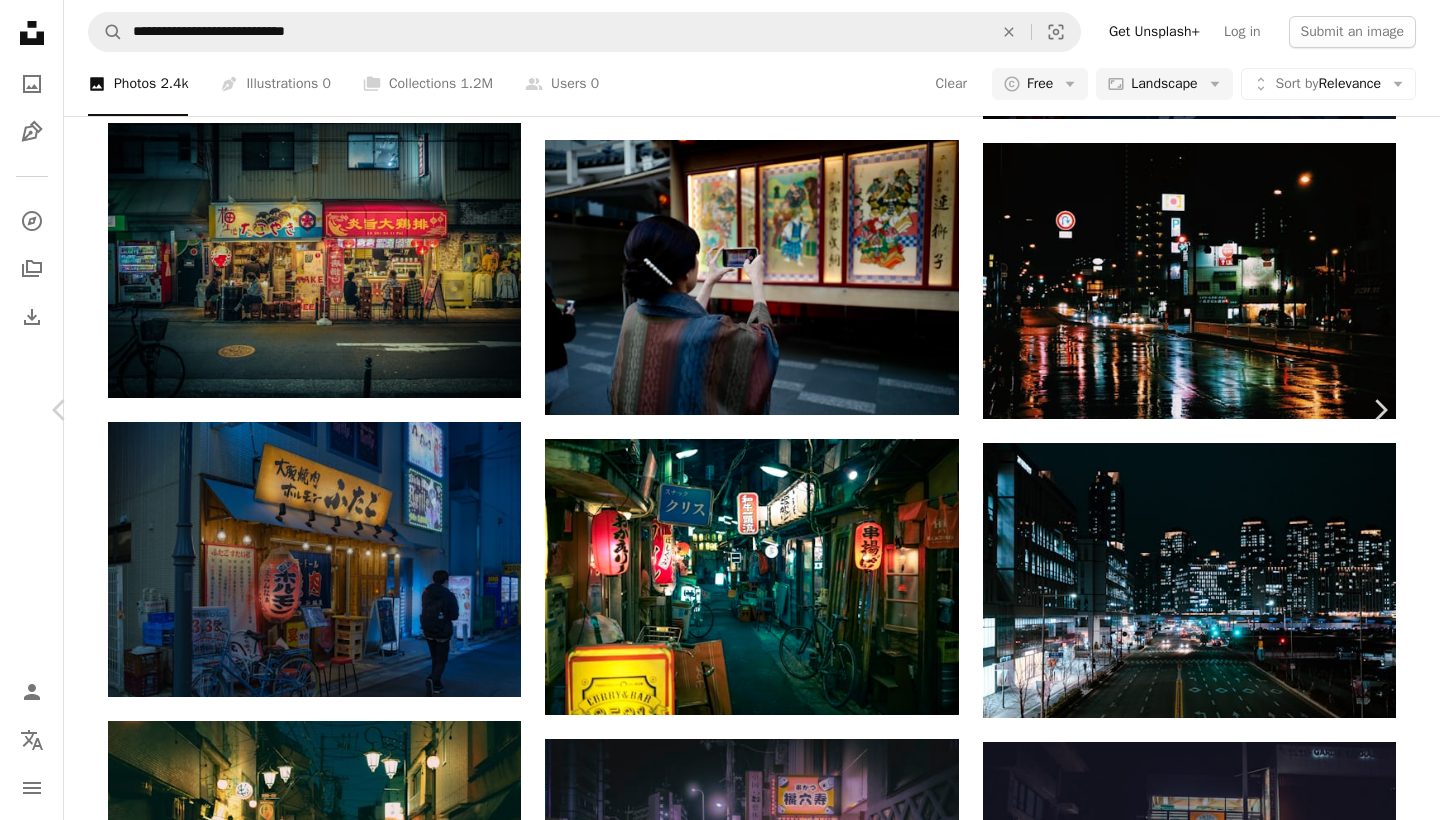 click on "An X shape Chevron left Chevron right mos design Available for hire A checkmark inside of a circle A heart A plus sign Edit image   Plus sign for Unsplash+ Download free Chevron down Zoom in Views 433,054 Downloads 3,784 Featured in Photos A forward-right arrow Share Info icon Info More Actions A map marker [CITY], [COUNTRY] Calendar outlined Published on  March 27, 2023 Camera SONY, ILCE-7M3 Safety Free to use under the  Unsplash License [CITY] neon sign night view city japan road face street urban vehicle bicycle shoe machine wheel head night life HD Wallpapers Browse premium related images on iStock  |  Save 20% with code UNSPLASH20 View more on iStock  ↗ Related images A heart A plus sign mos design Available for hire A checkmark inside of a circle Arrow pointing down A heart A plus sign [NAME] Arrow pointing down A heart A plus sign [NAME] Arrow pointing down A heart A plus sign mos design Available for hire A checkmark inside of a circle Arrow pointing down A heart A plus sign" at bounding box center [720, 4657] 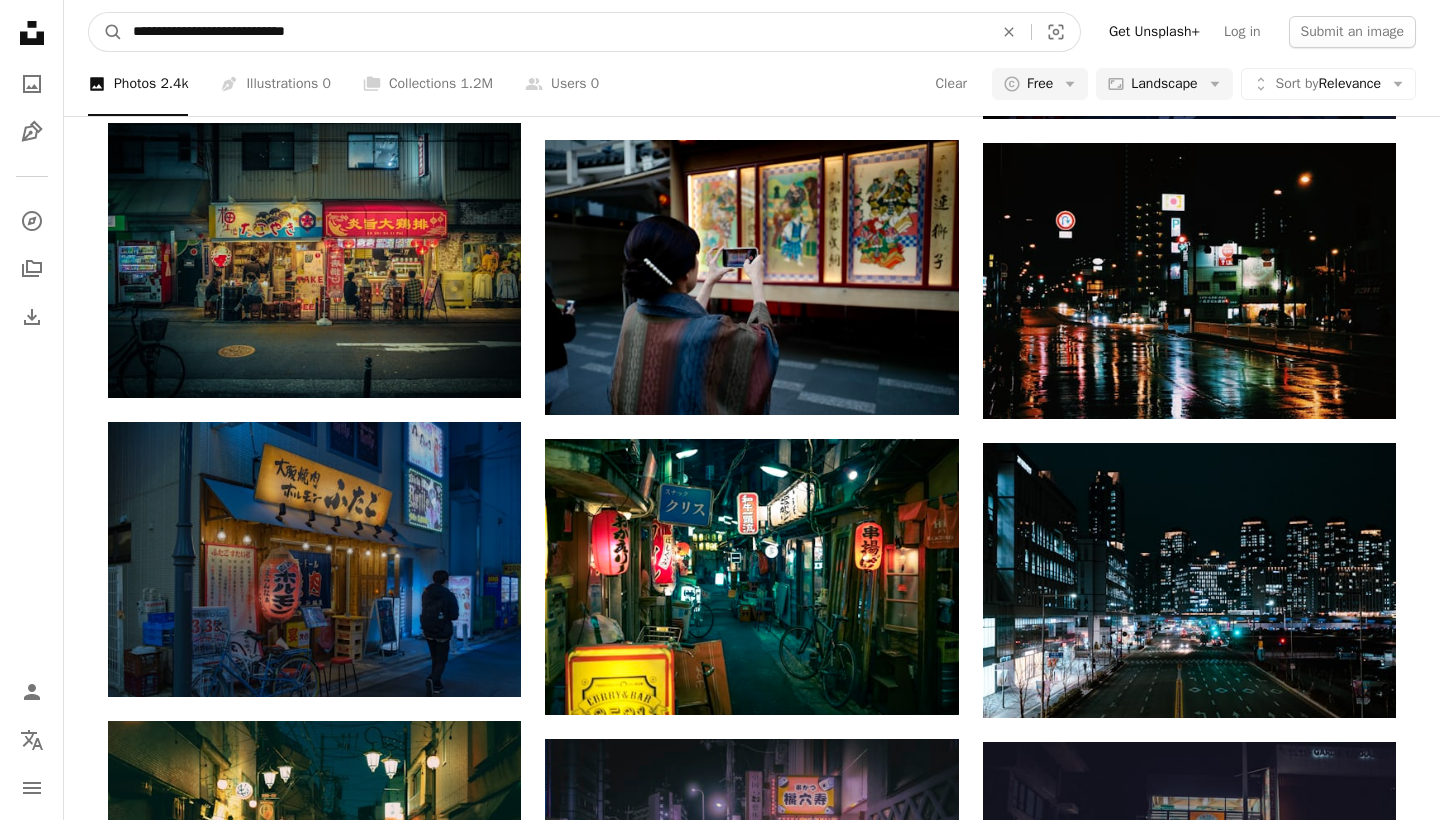 click on "**********" at bounding box center [555, 32] 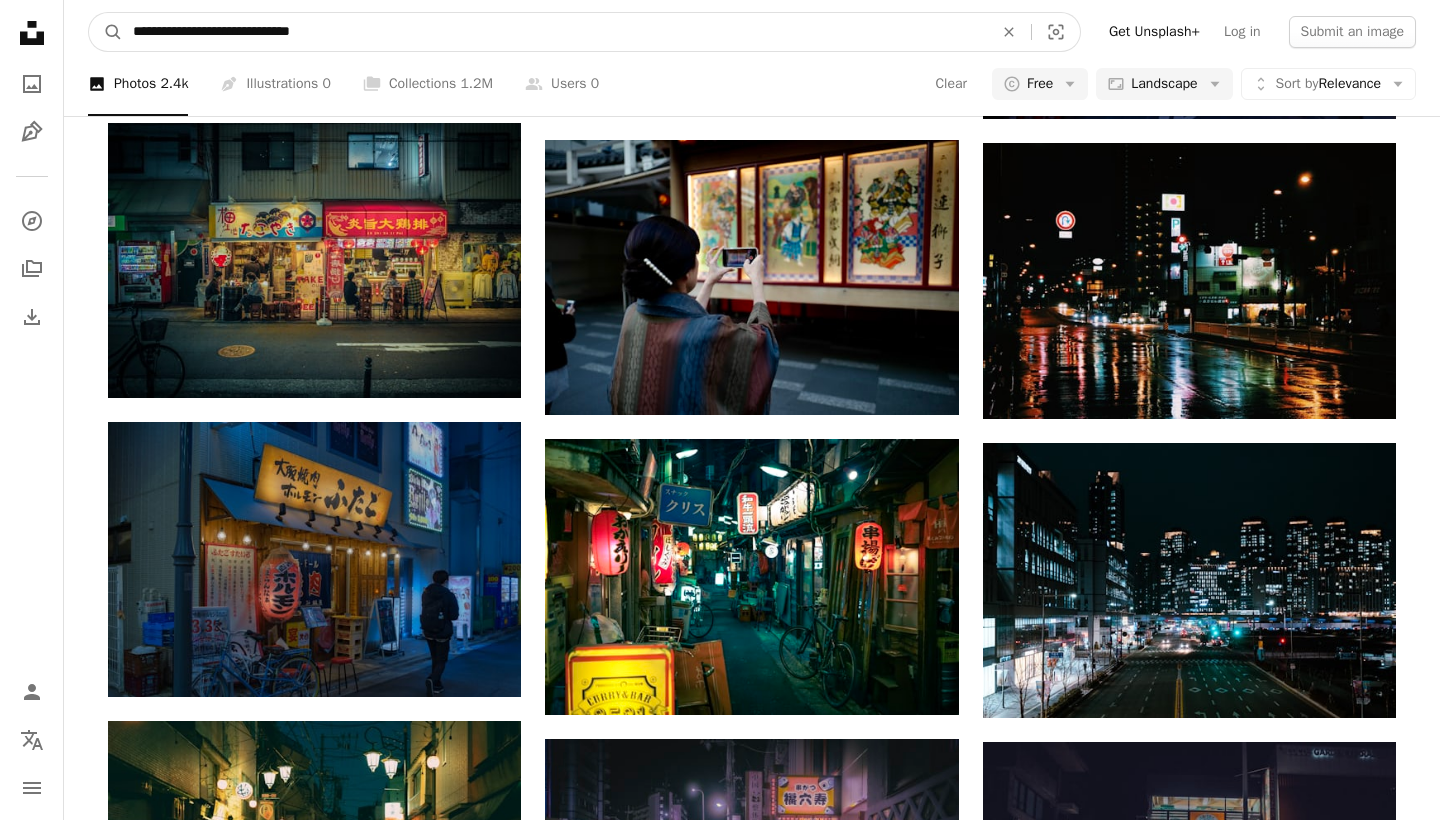 type on "**********" 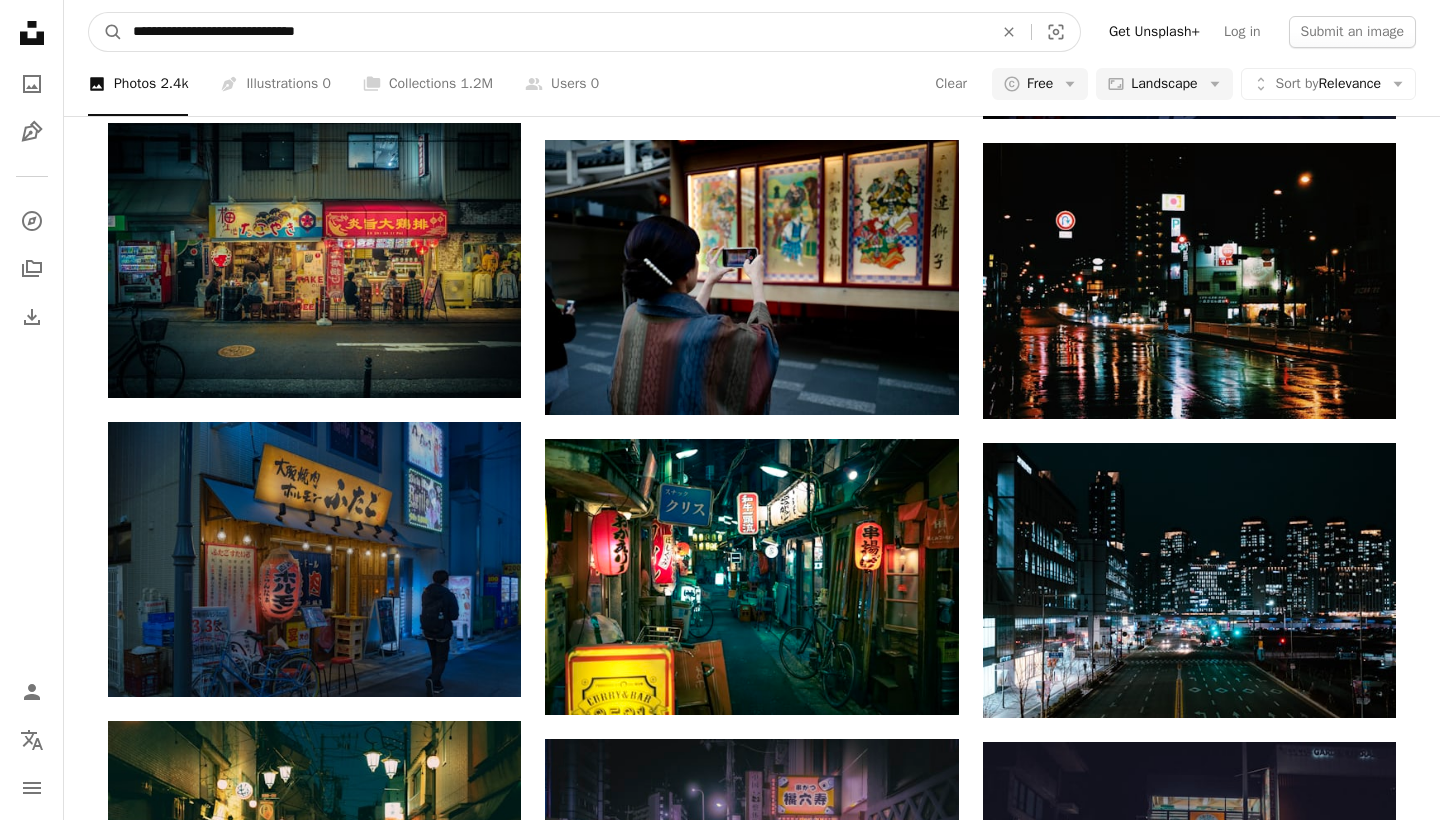 click on "A magnifying glass" at bounding box center (106, 32) 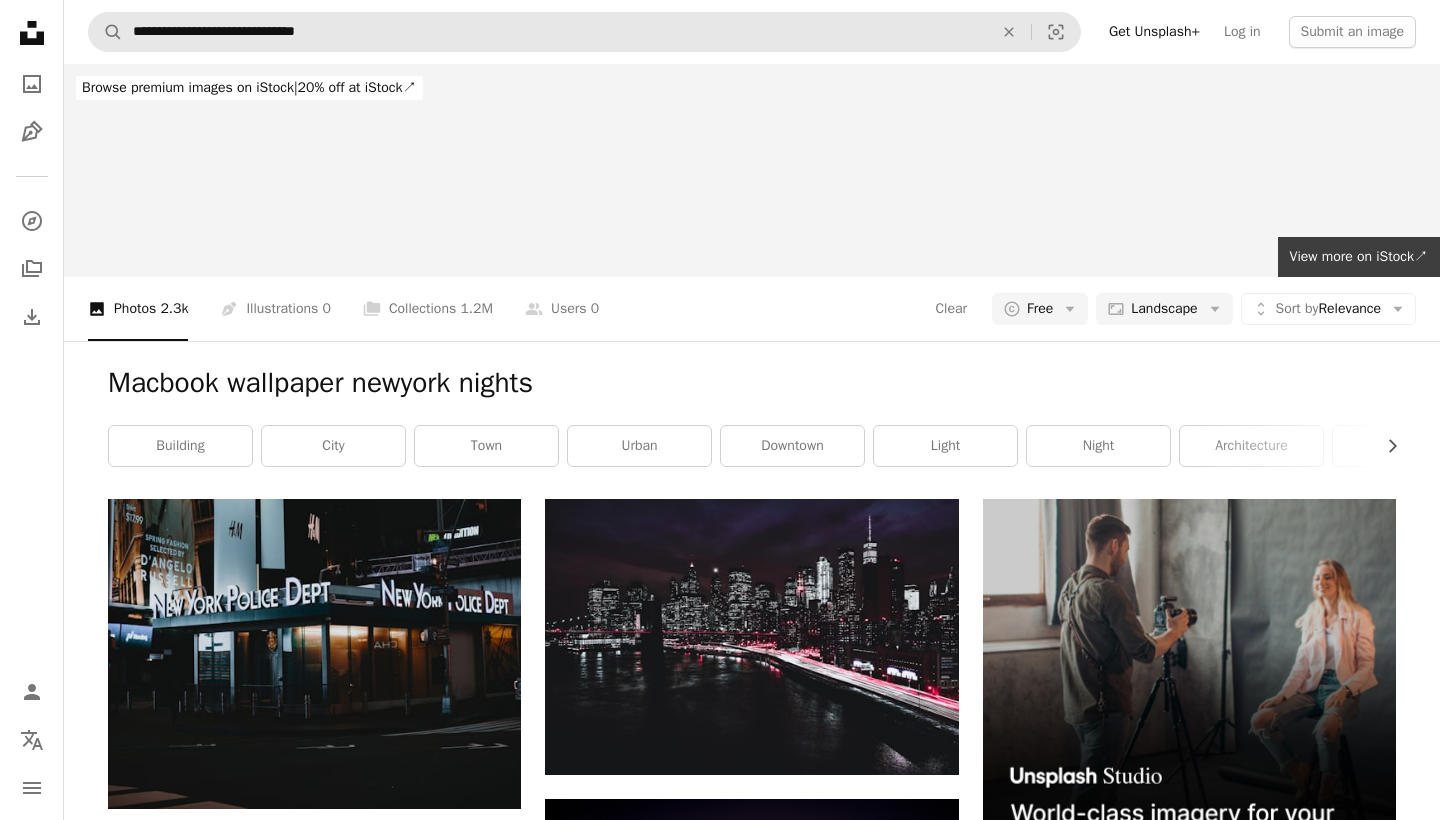 scroll, scrollTop: 0, scrollLeft: 0, axis: both 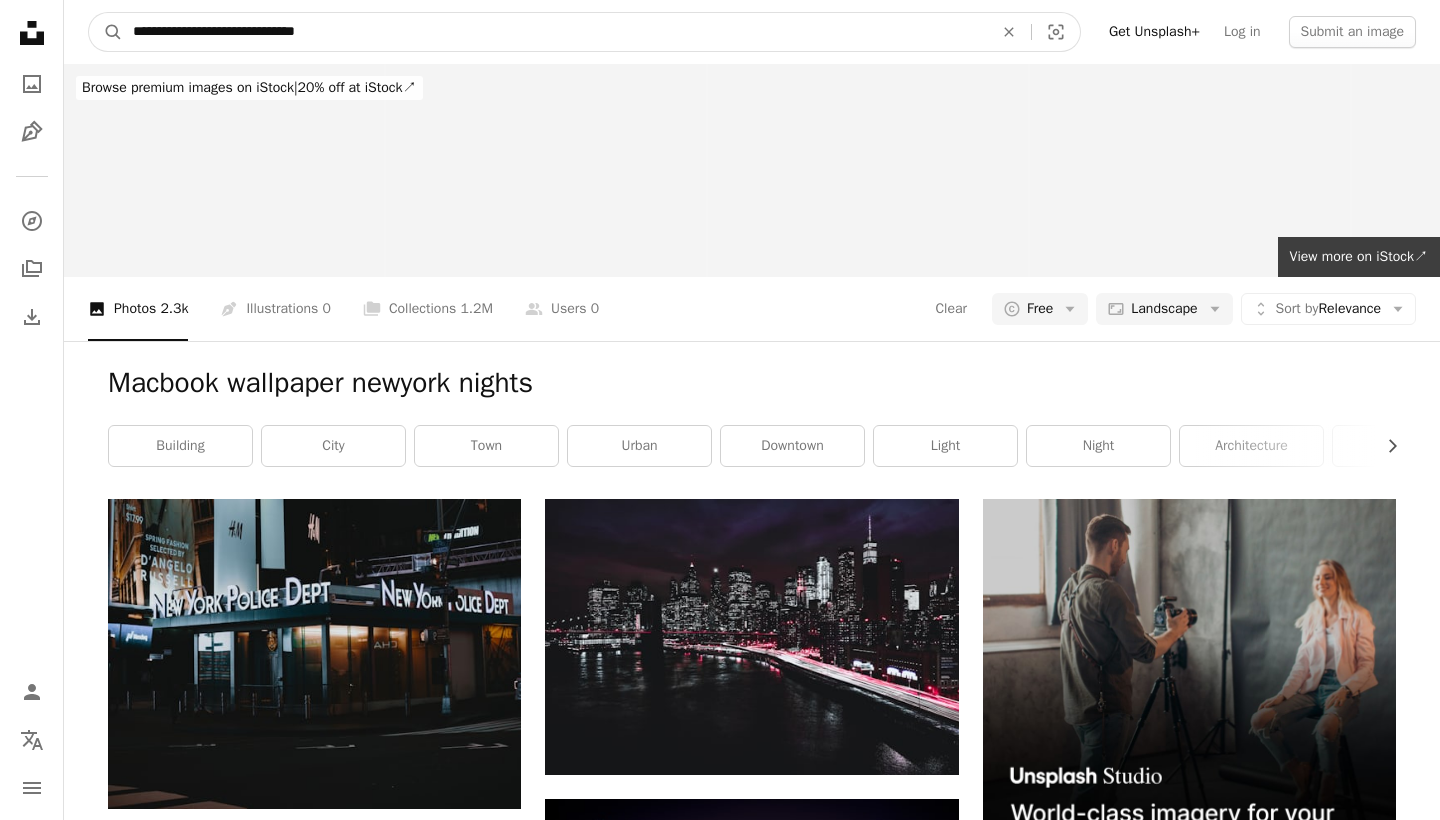 click on "**********" at bounding box center (555, 32) 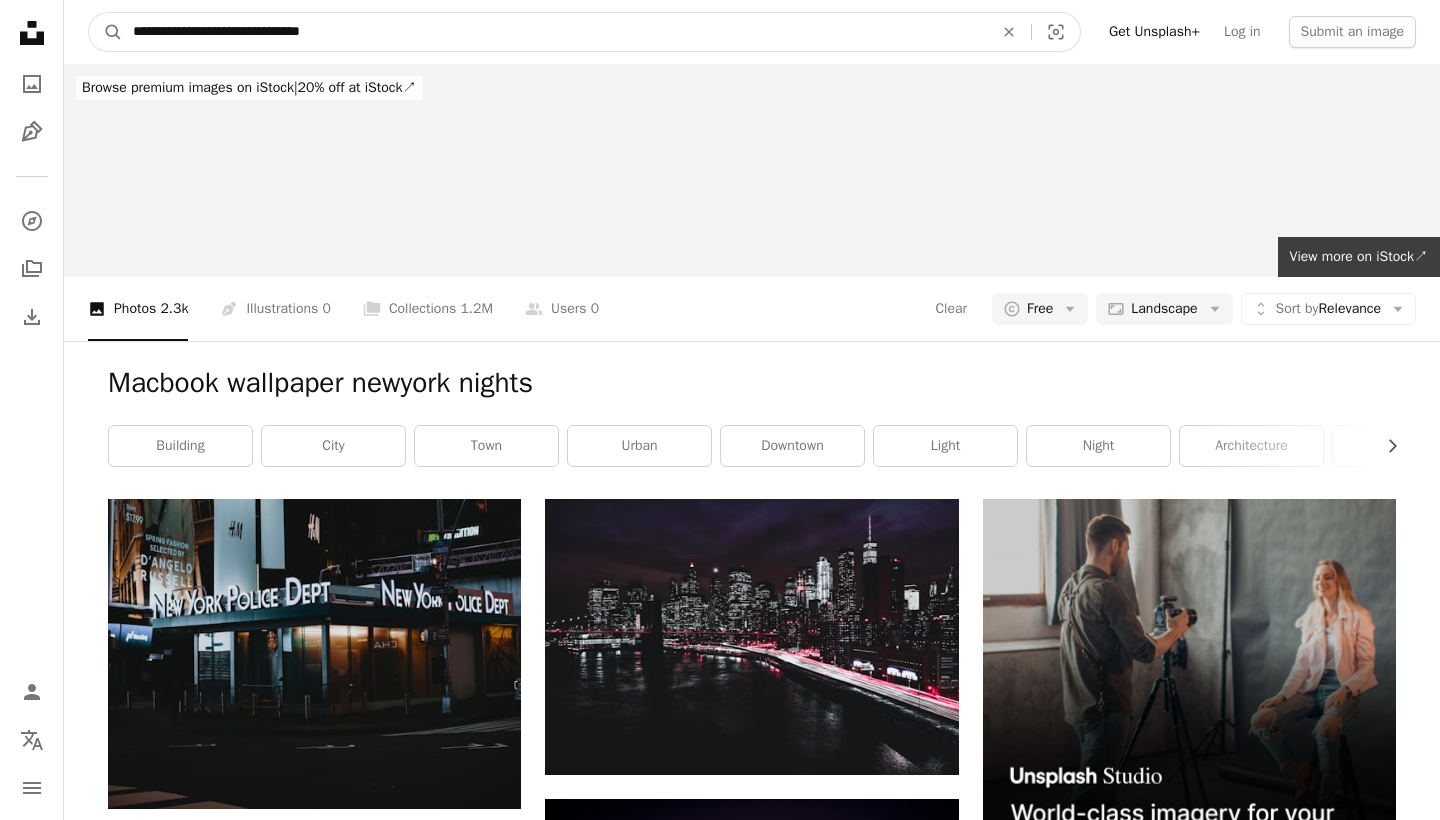 click on "A magnifying glass" at bounding box center [106, 32] 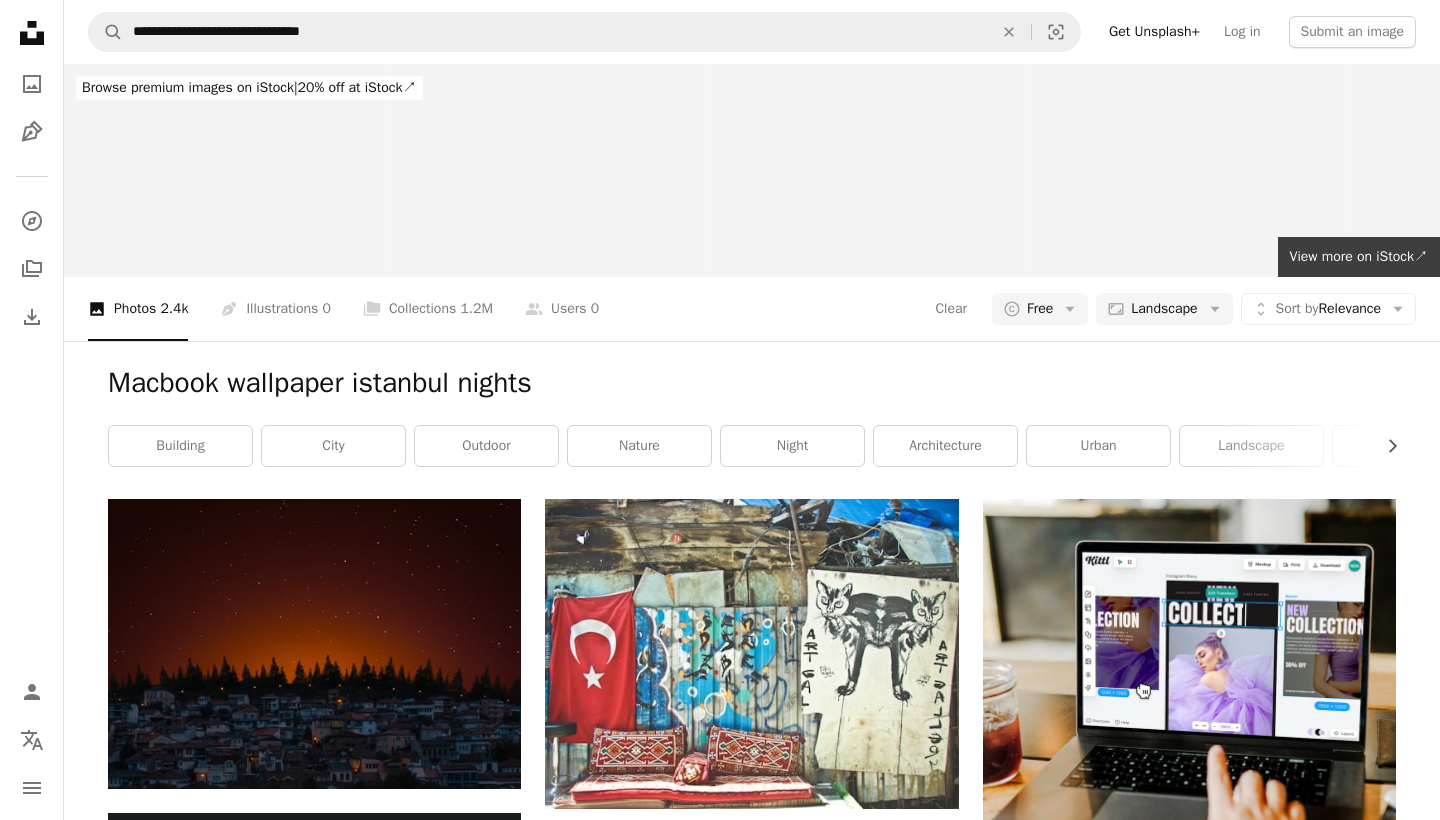 scroll, scrollTop: 0, scrollLeft: 0, axis: both 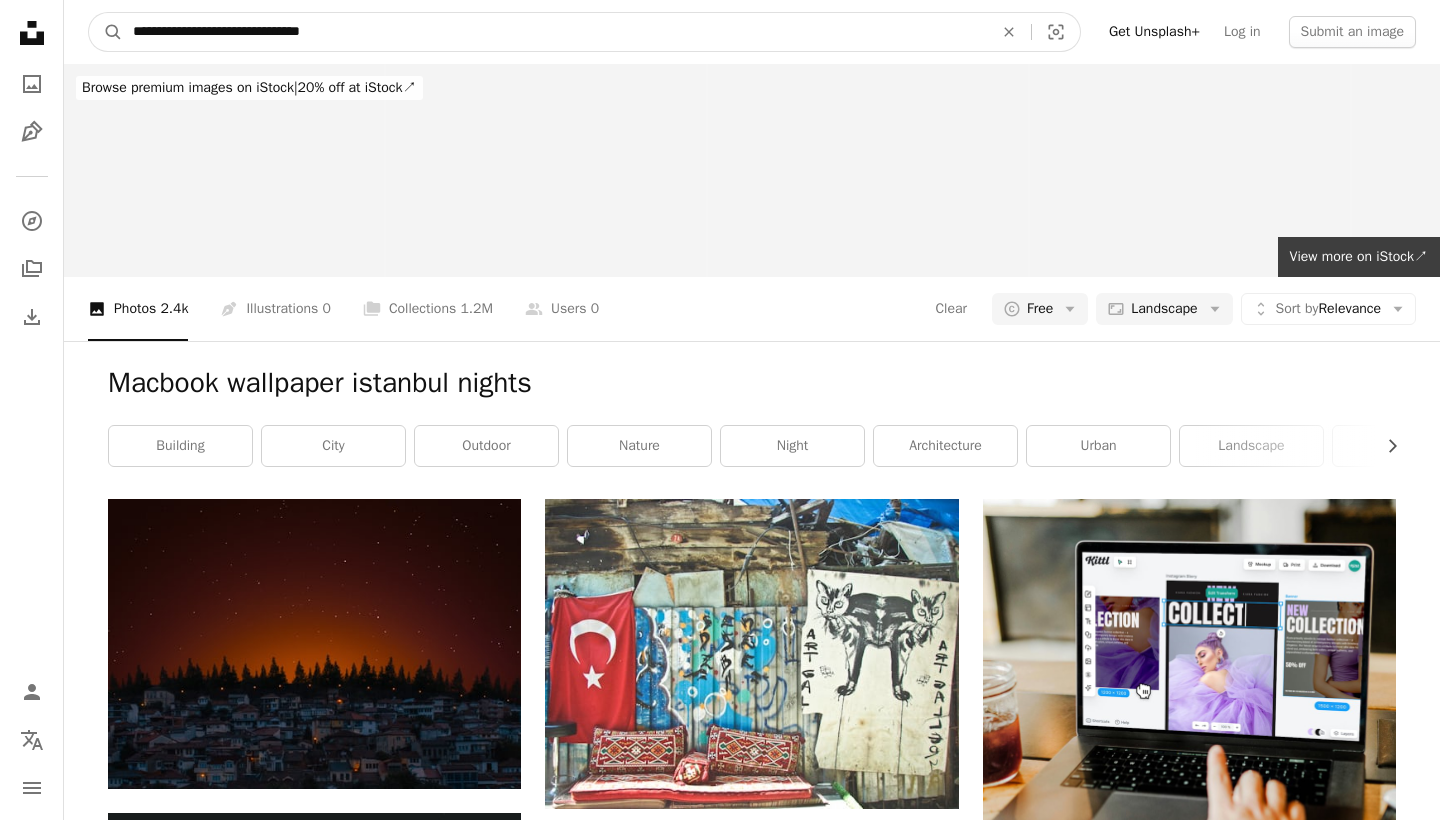 click on "**********" at bounding box center (555, 32) 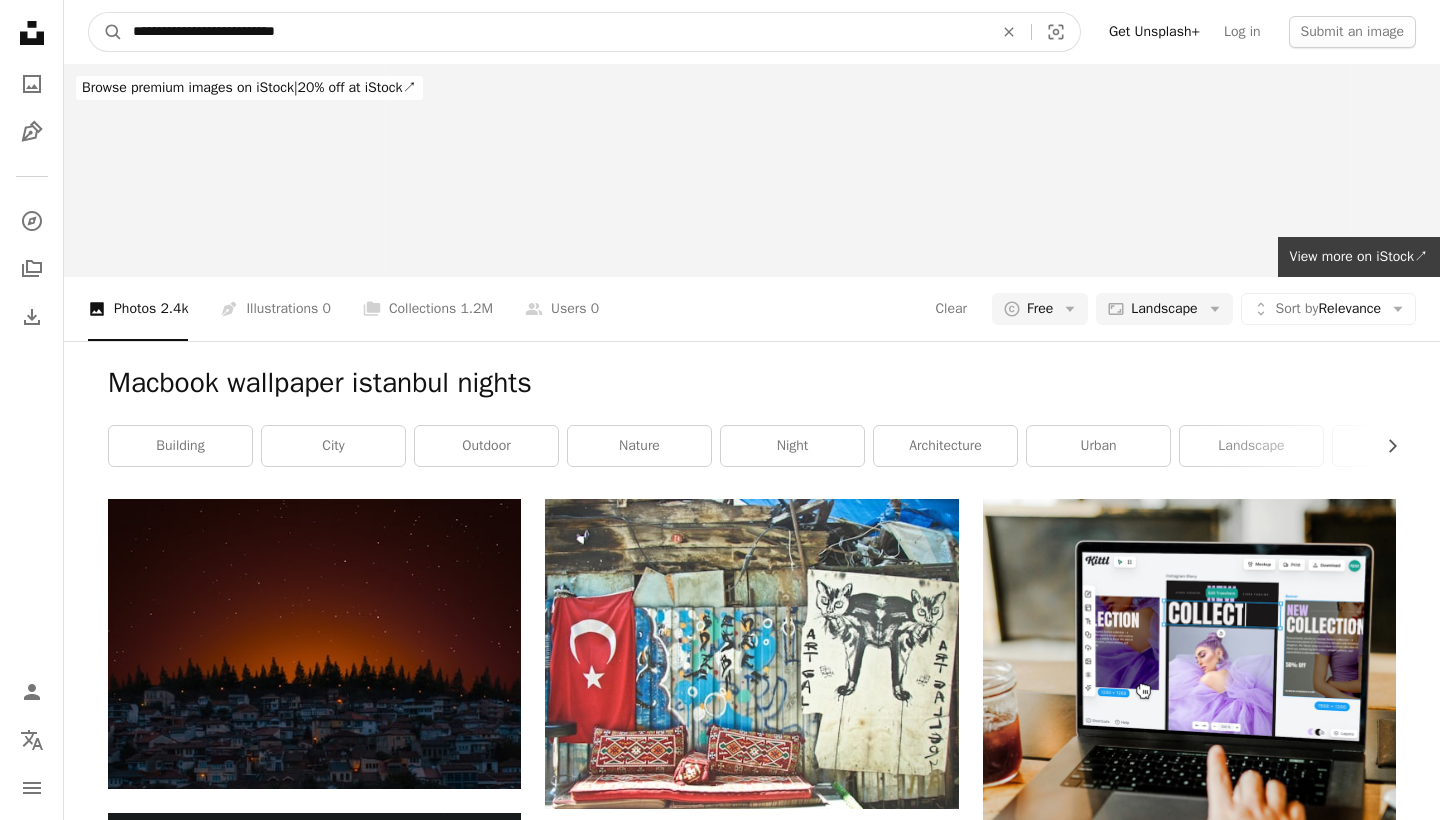 type on "**********" 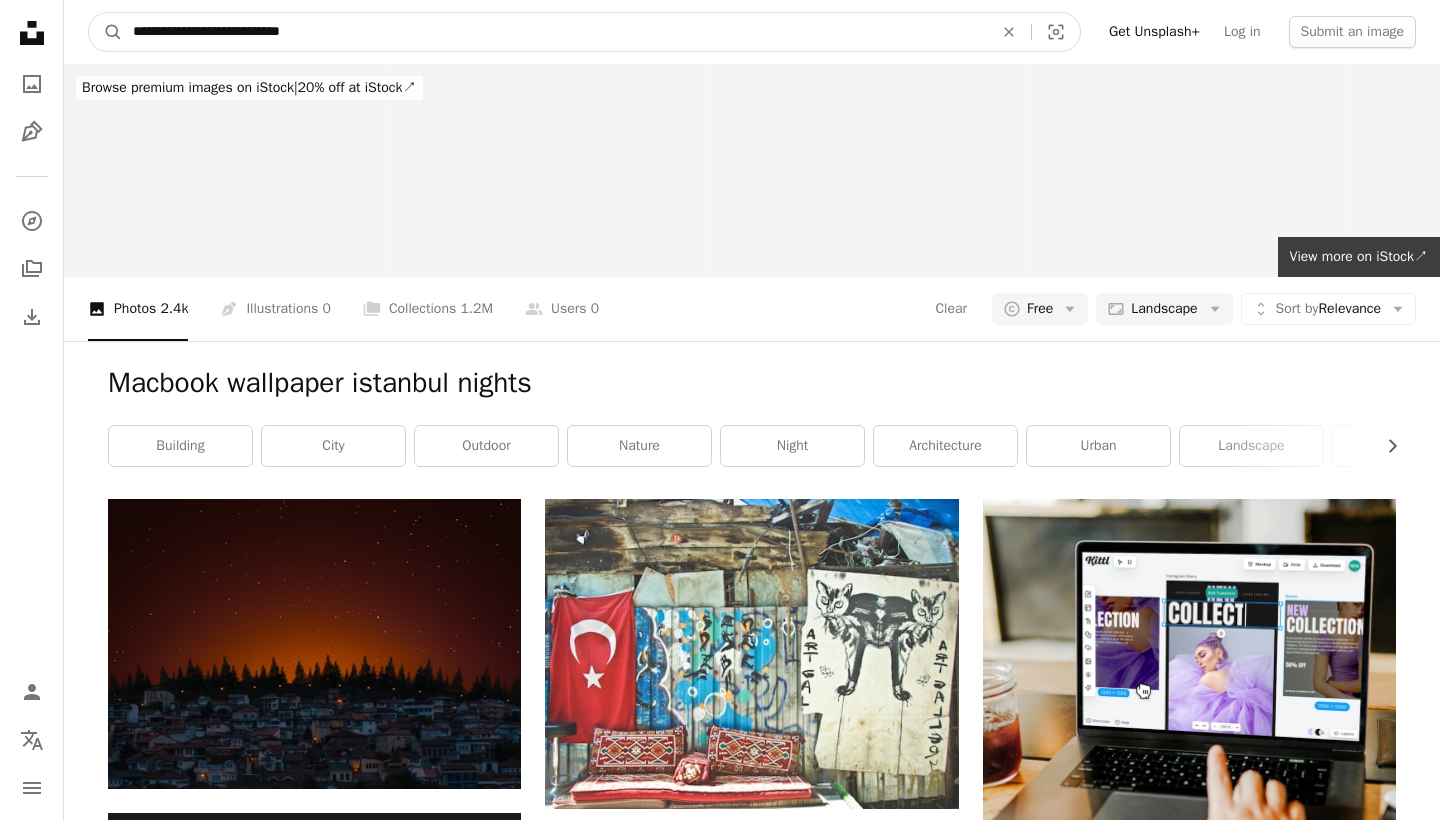 click on "A magnifying glass" at bounding box center [106, 32] 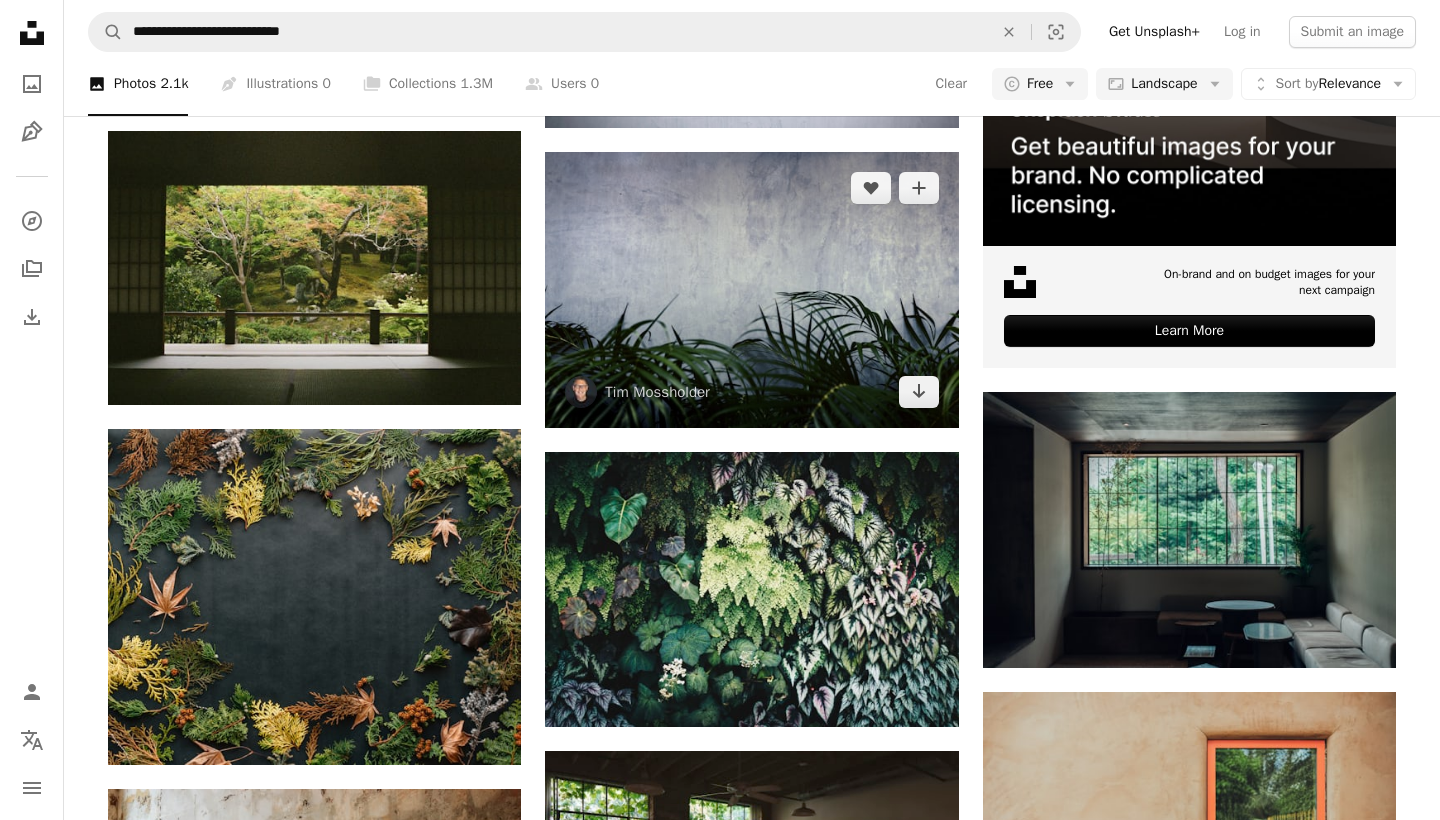 scroll, scrollTop: 675, scrollLeft: 0, axis: vertical 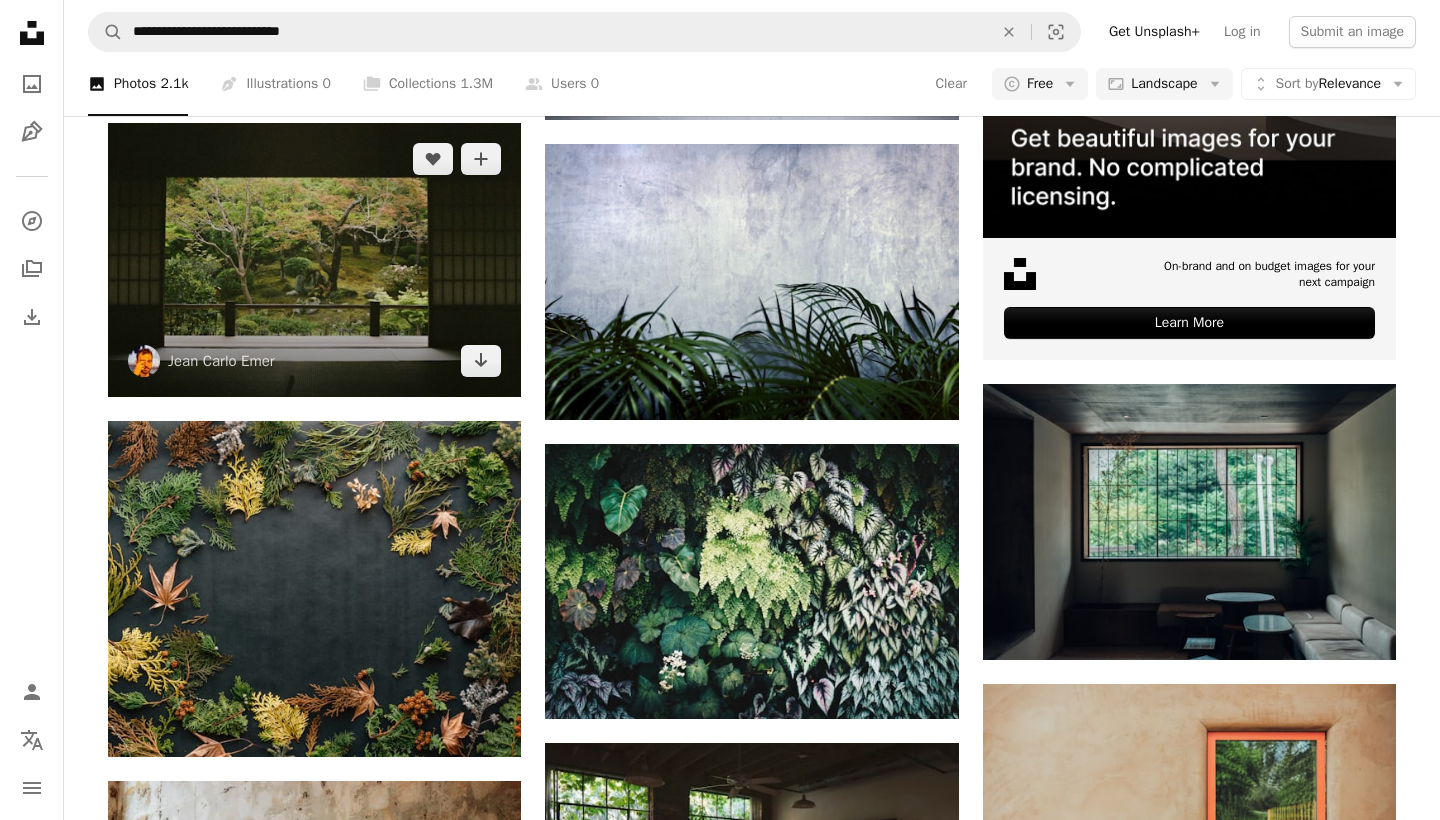 click at bounding box center (314, 260) 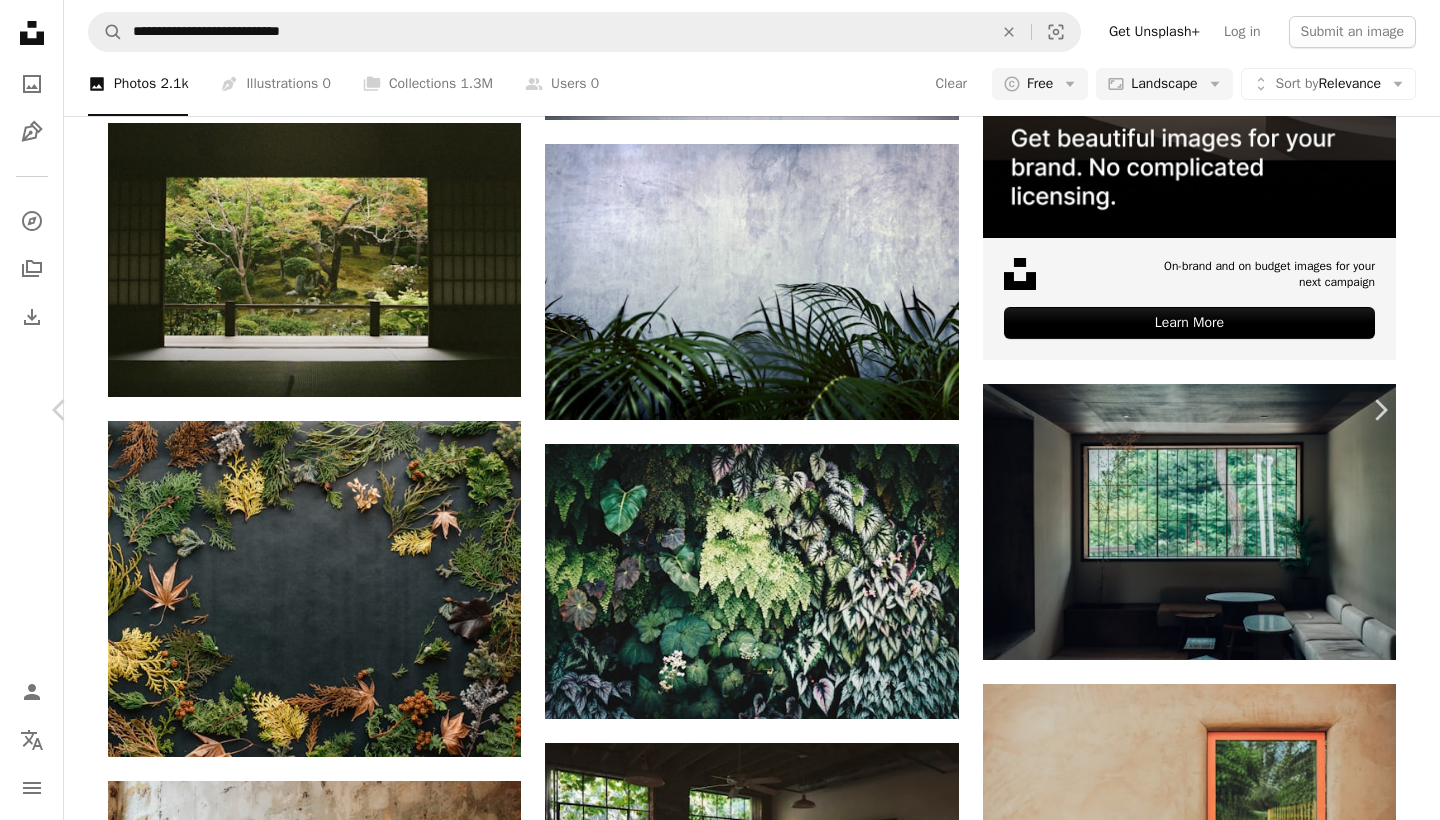 scroll, scrollTop: 1341, scrollLeft: 0, axis: vertical 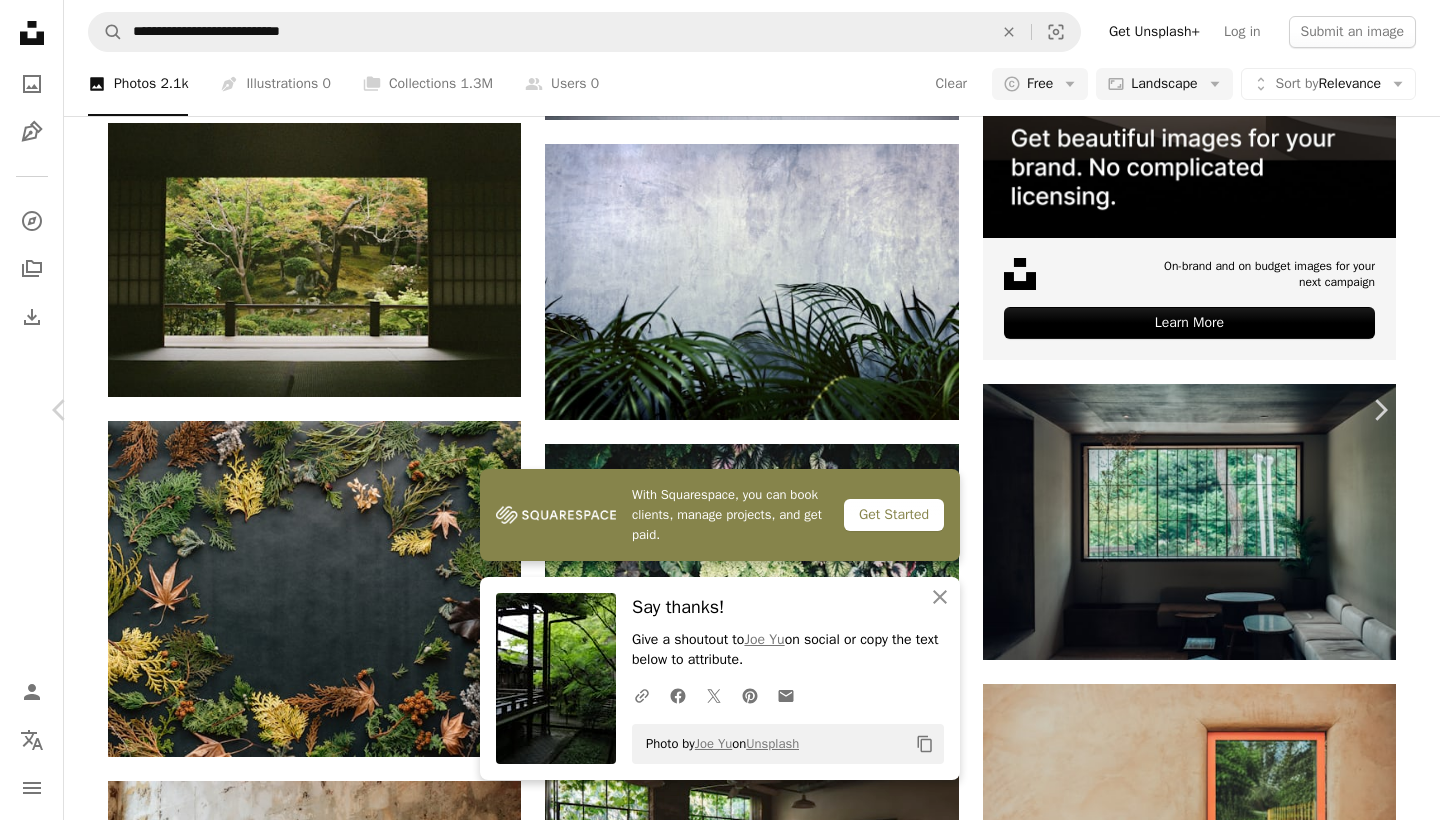 click on "An X shape" at bounding box center [20, 20] 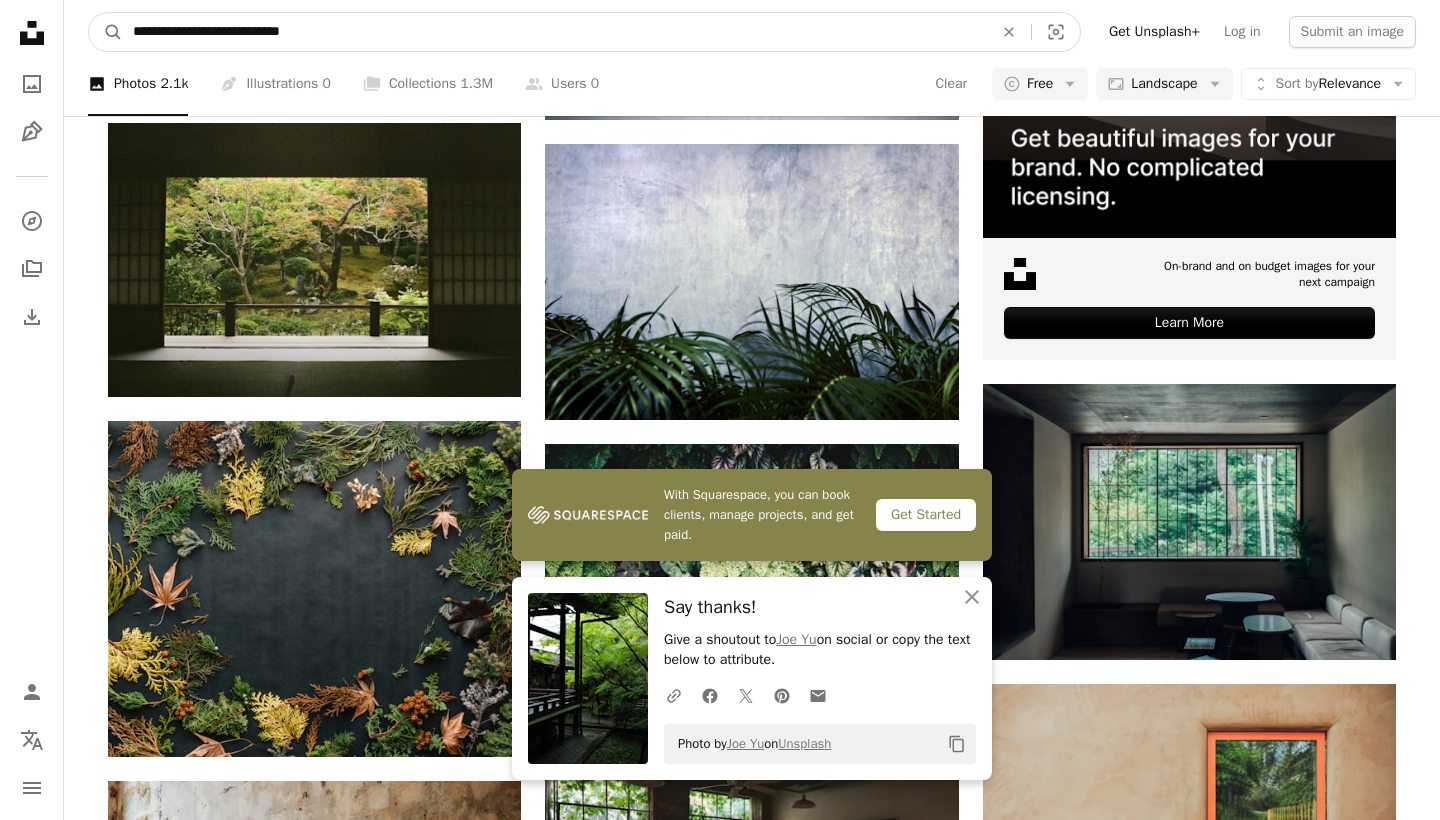 drag, startPoint x: 464, startPoint y: 41, endPoint x: 265, endPoint y: 31, distance: 199.2511 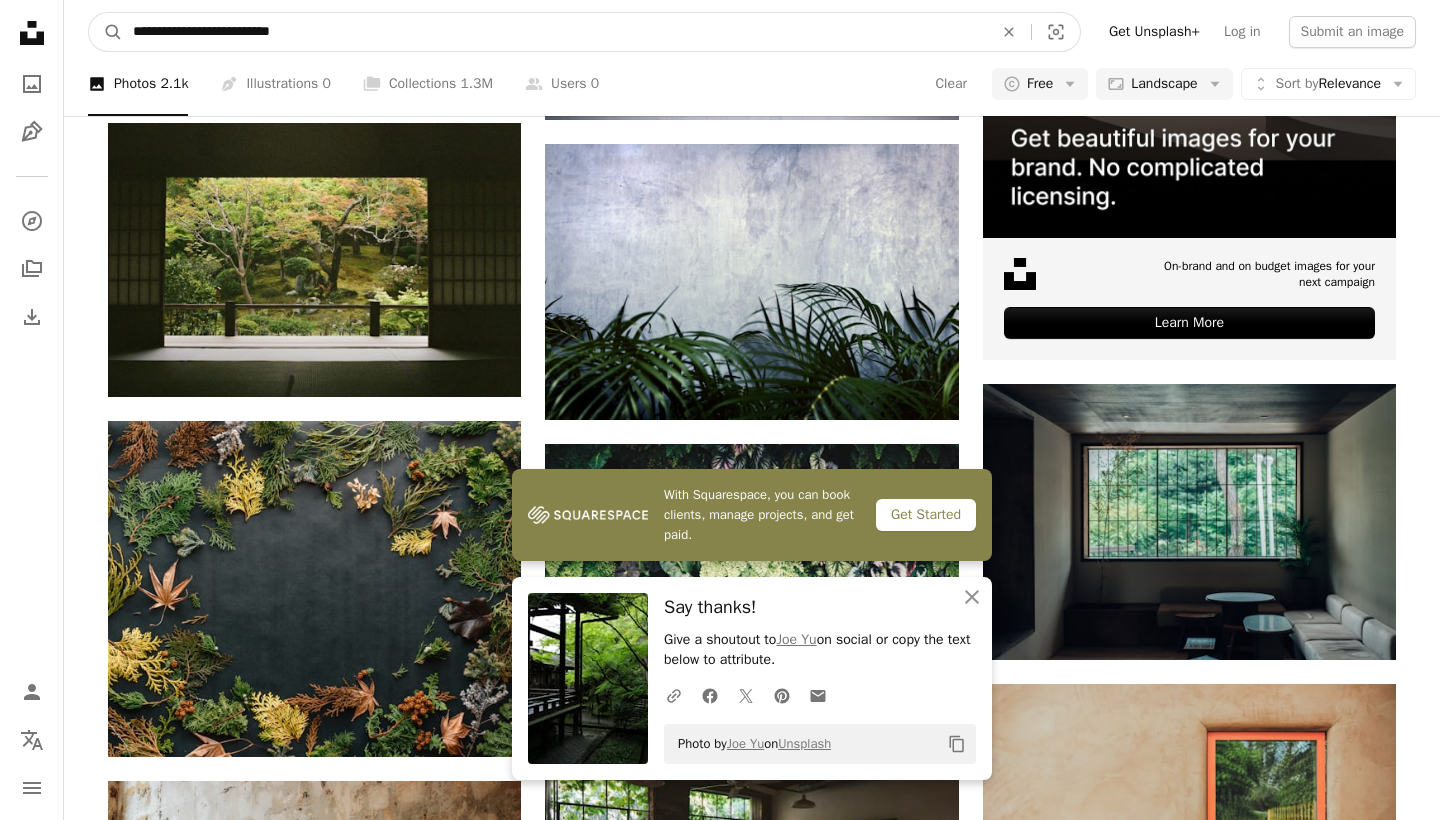 type on "**********" 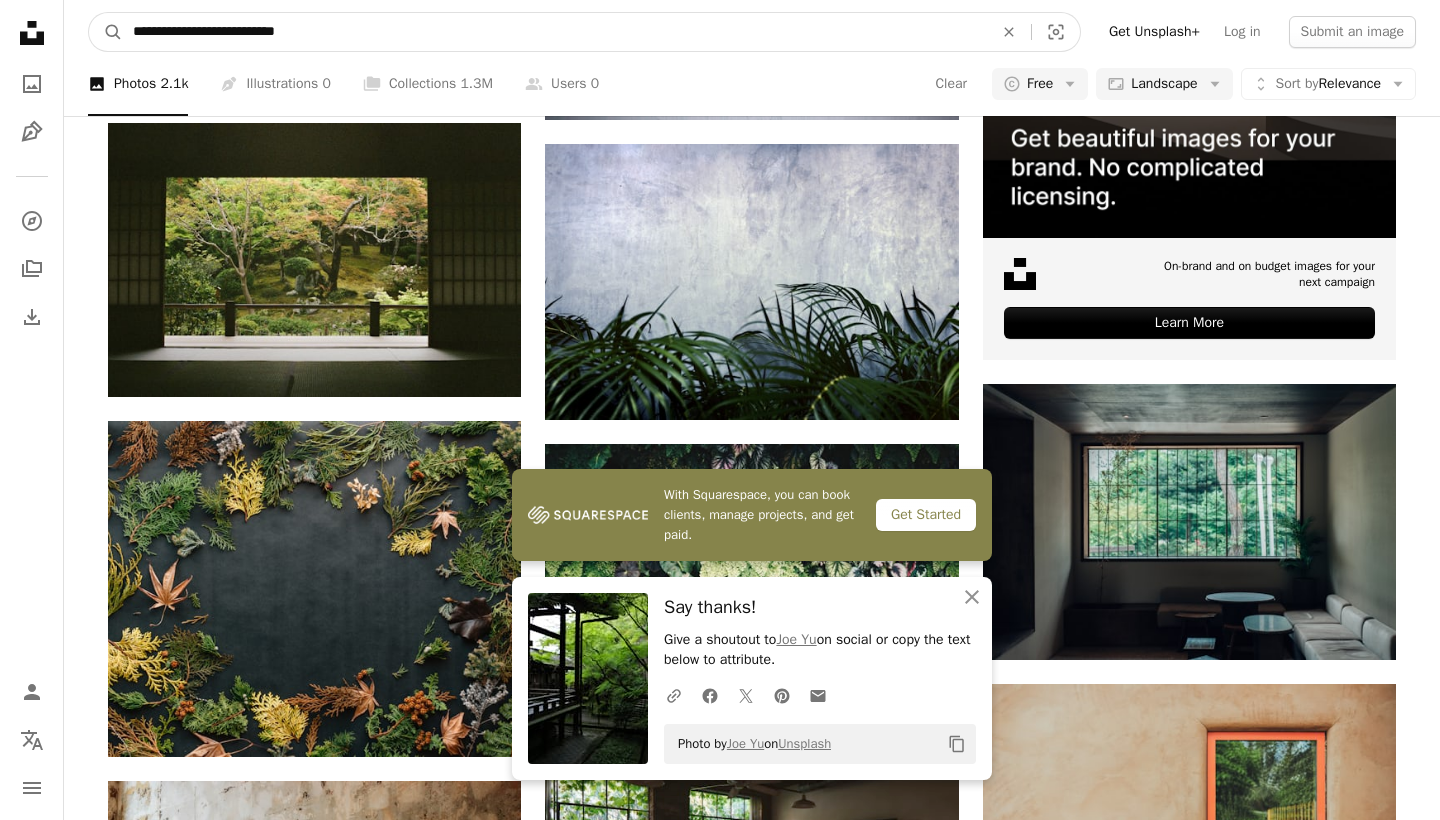 click on "A magnifying glass" at bounding box center (106, 32) 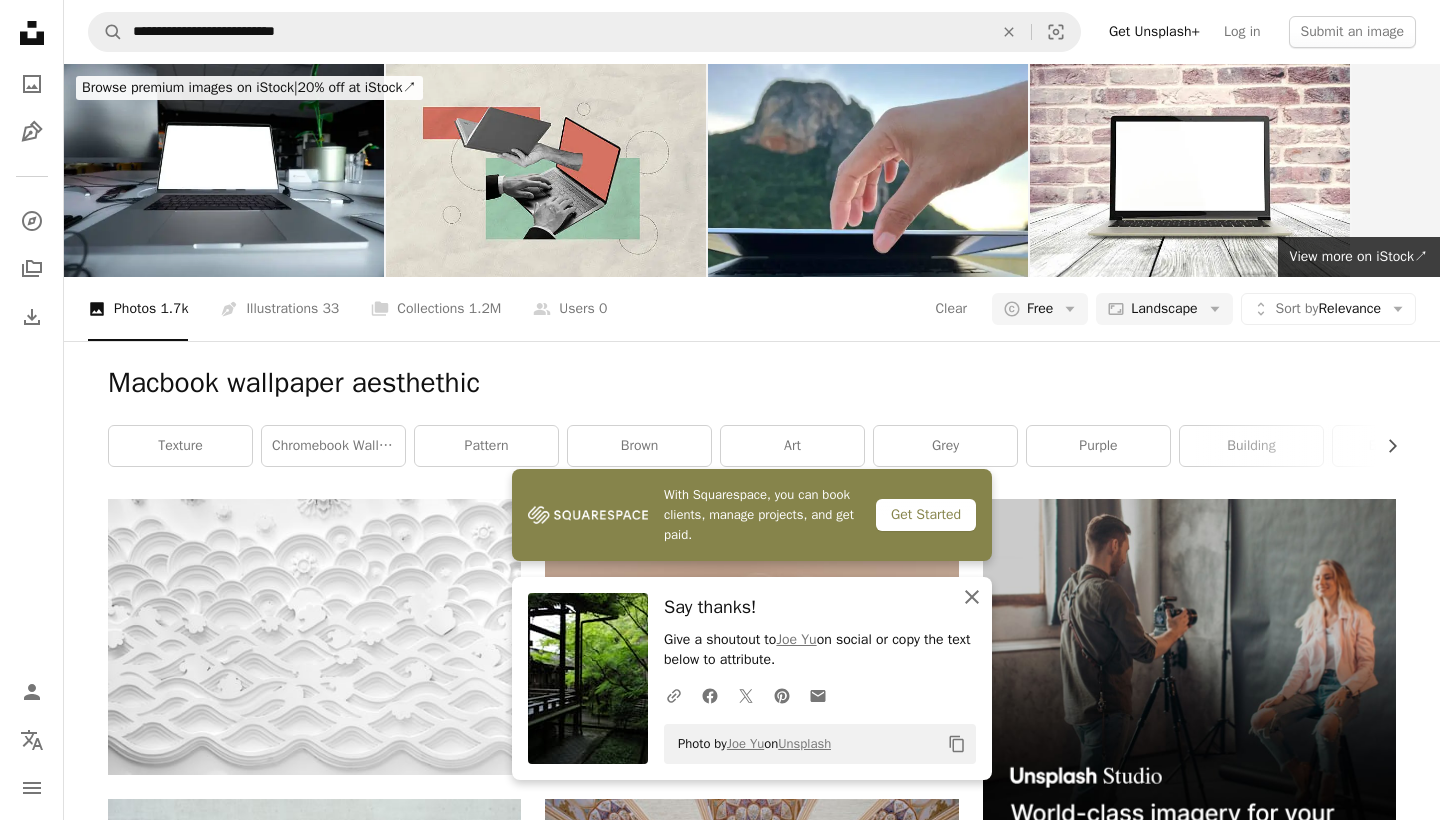 click on "An X shape" 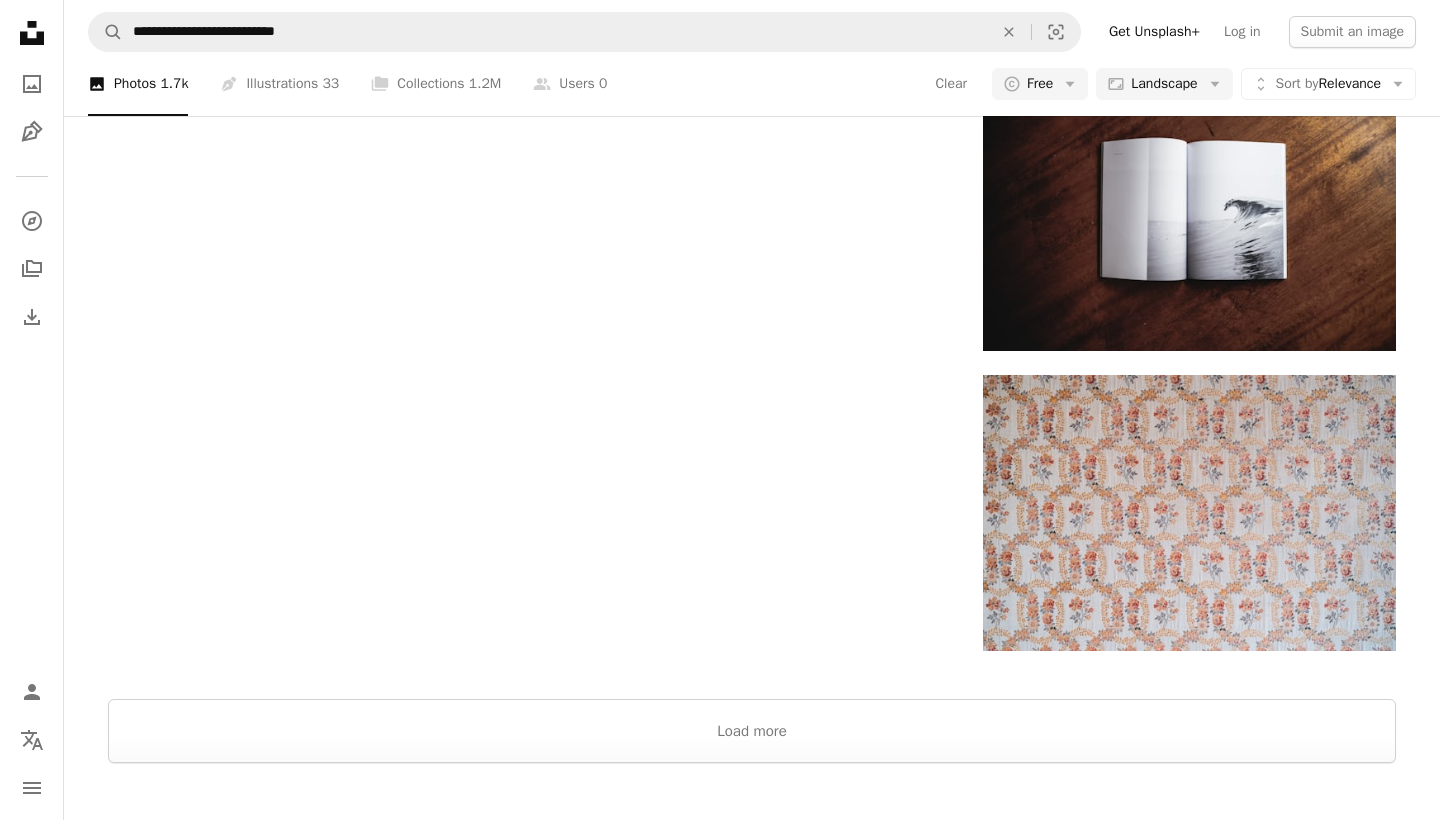 scroll, scrollTop: 2491, scrollLeft: 0, axis: vertical 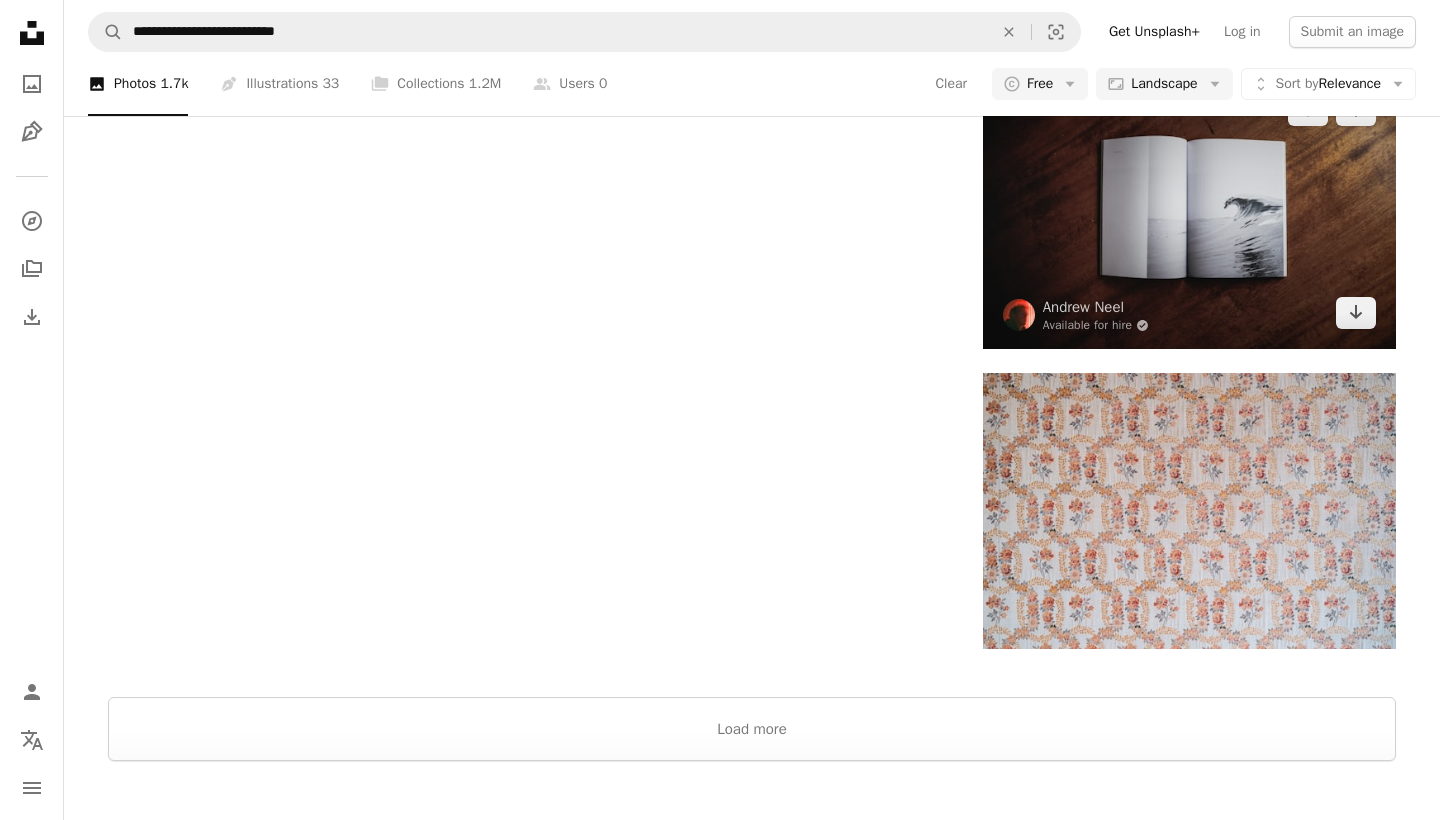click at bounding box center [1189, 211] 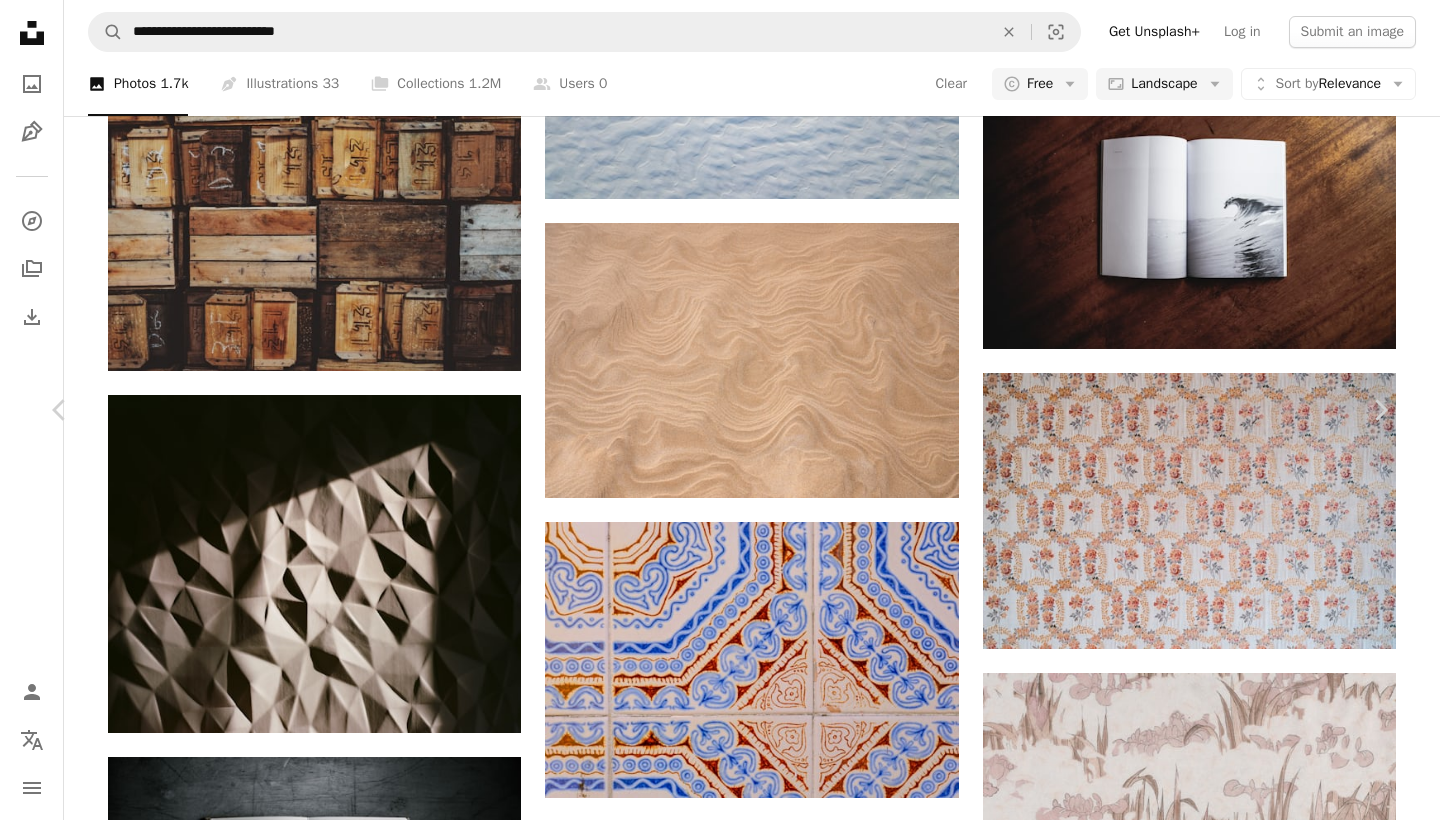scroll, scrollTop: 2652, scrollLeft: 0, axis: vertical 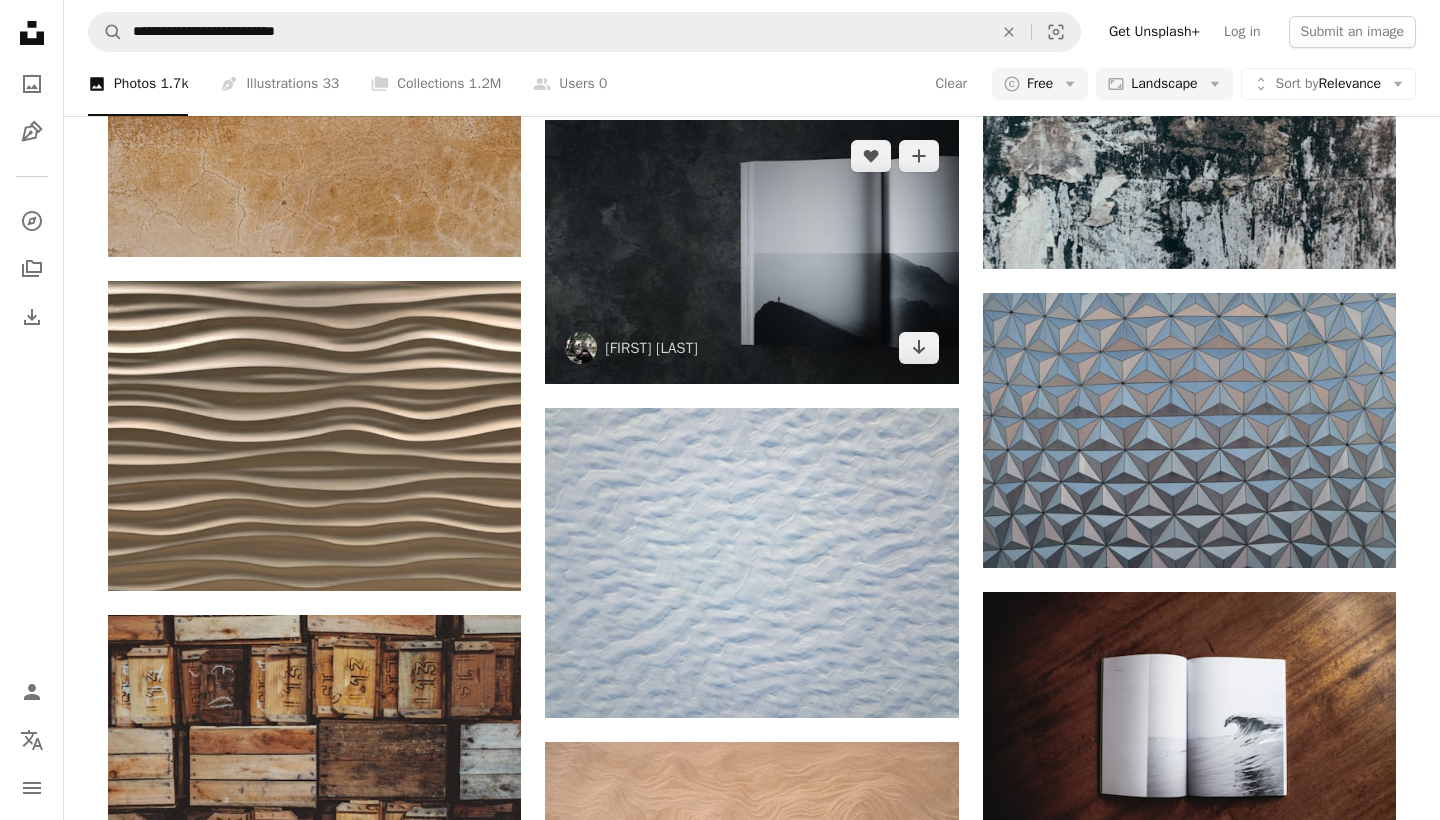 click at bounding box center (751, 252) 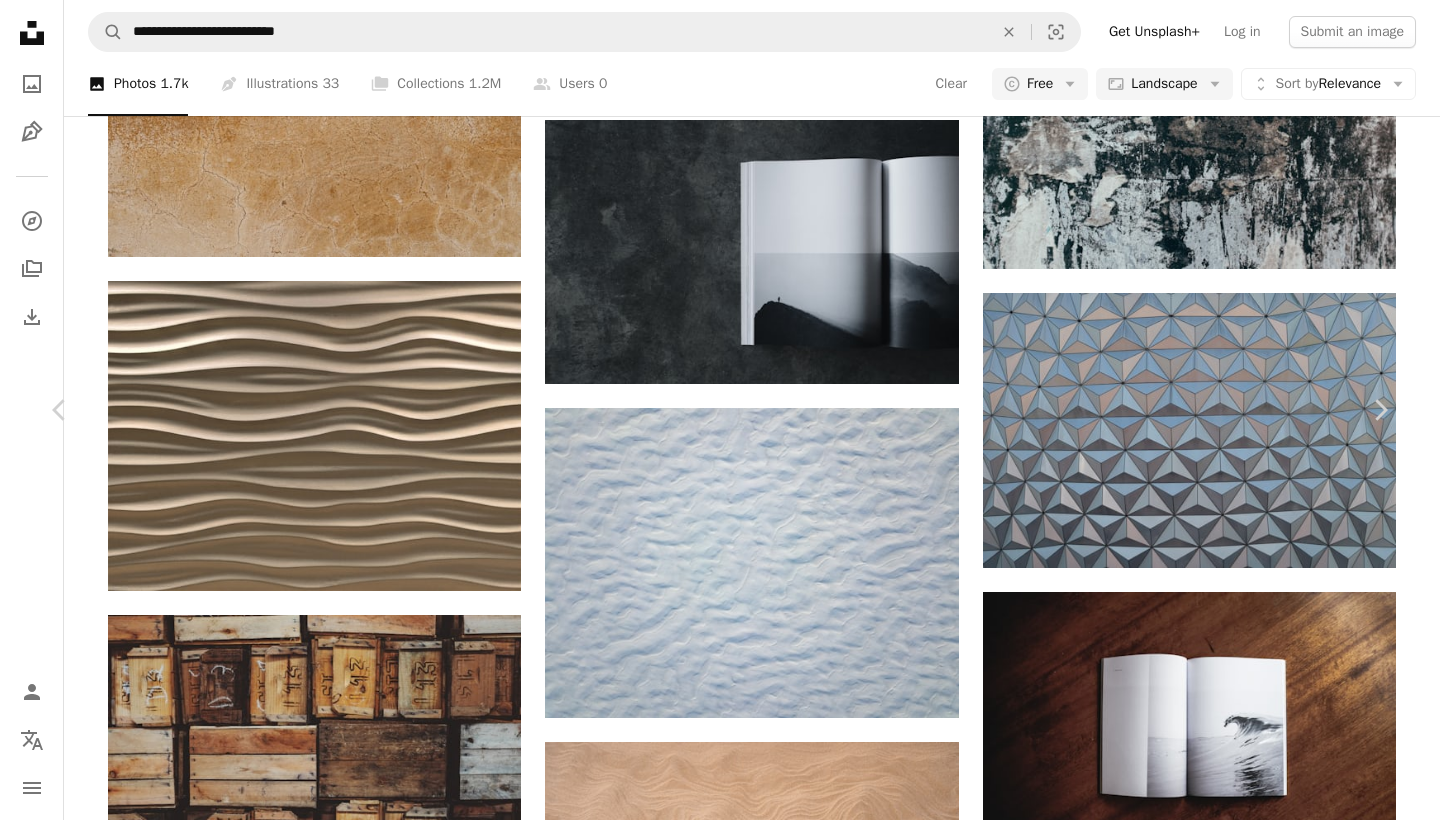 click on "Download free" at bounding box center [1191, 4195] 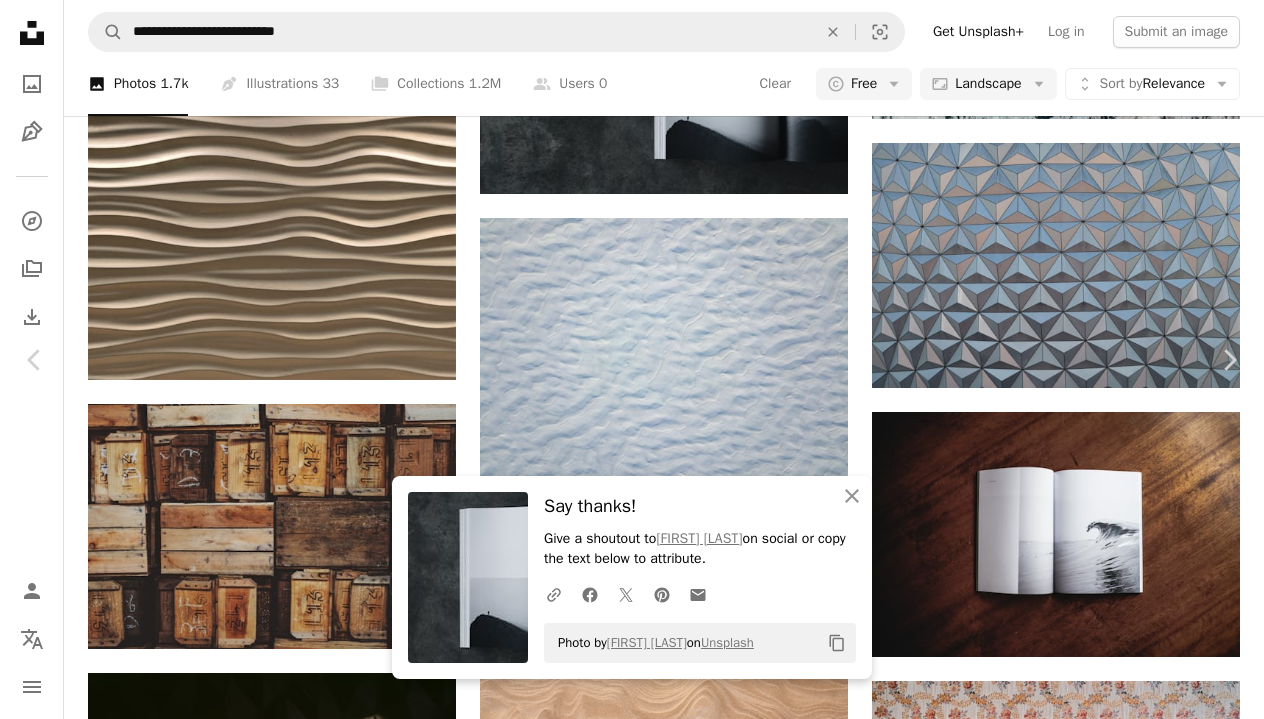 click on "An X shape" at bounding box center [20, 20] 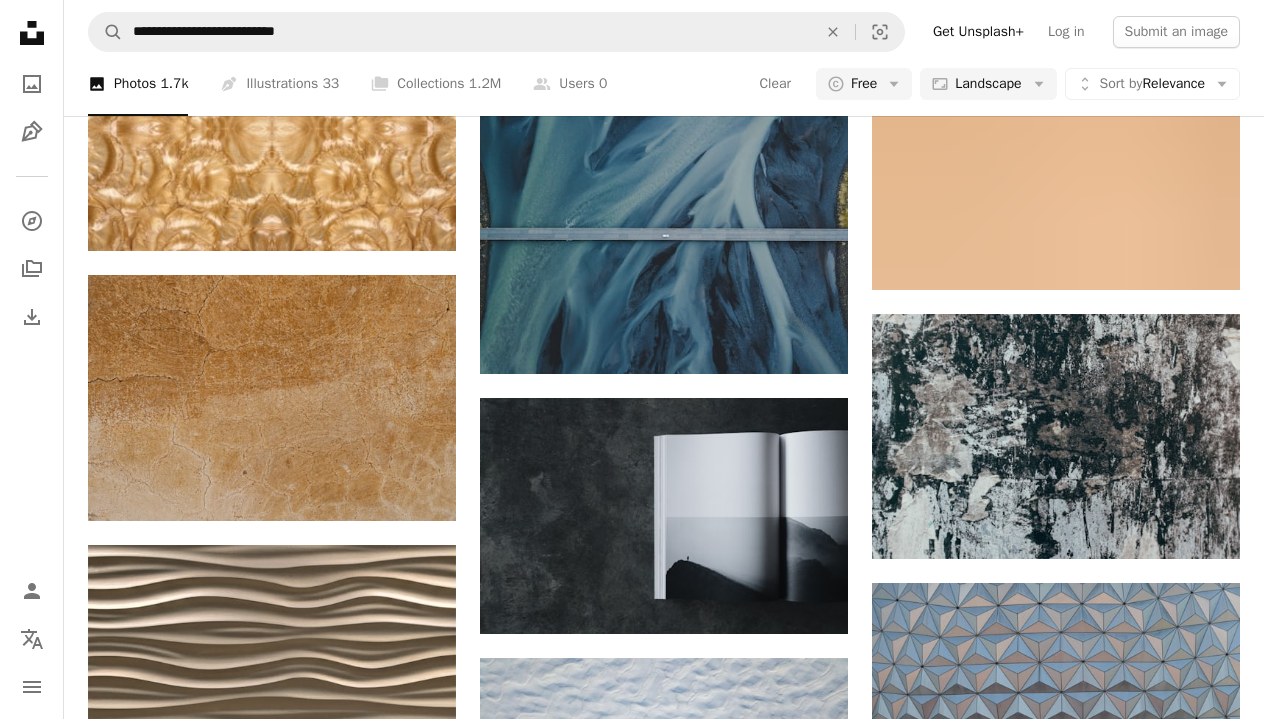 scroll, scrollTop: 1550, scrollLeft: 0, axis: vertical 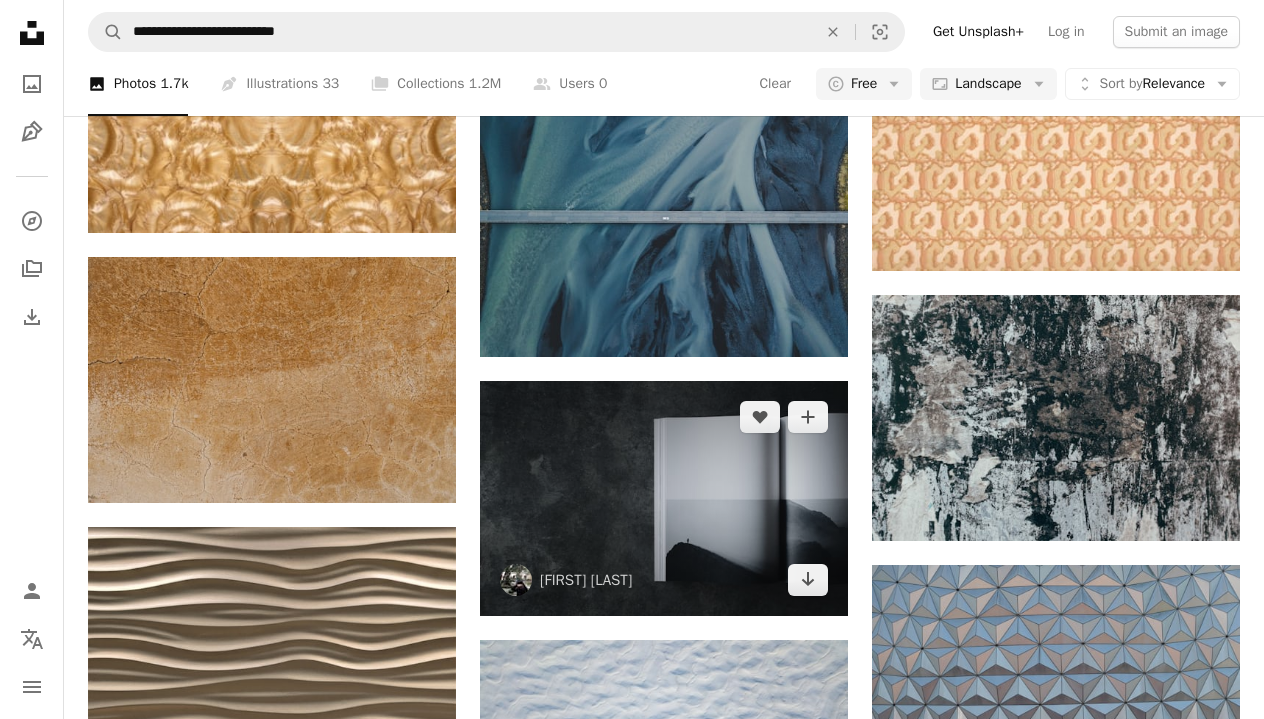 click at bounding box center (664, 499) 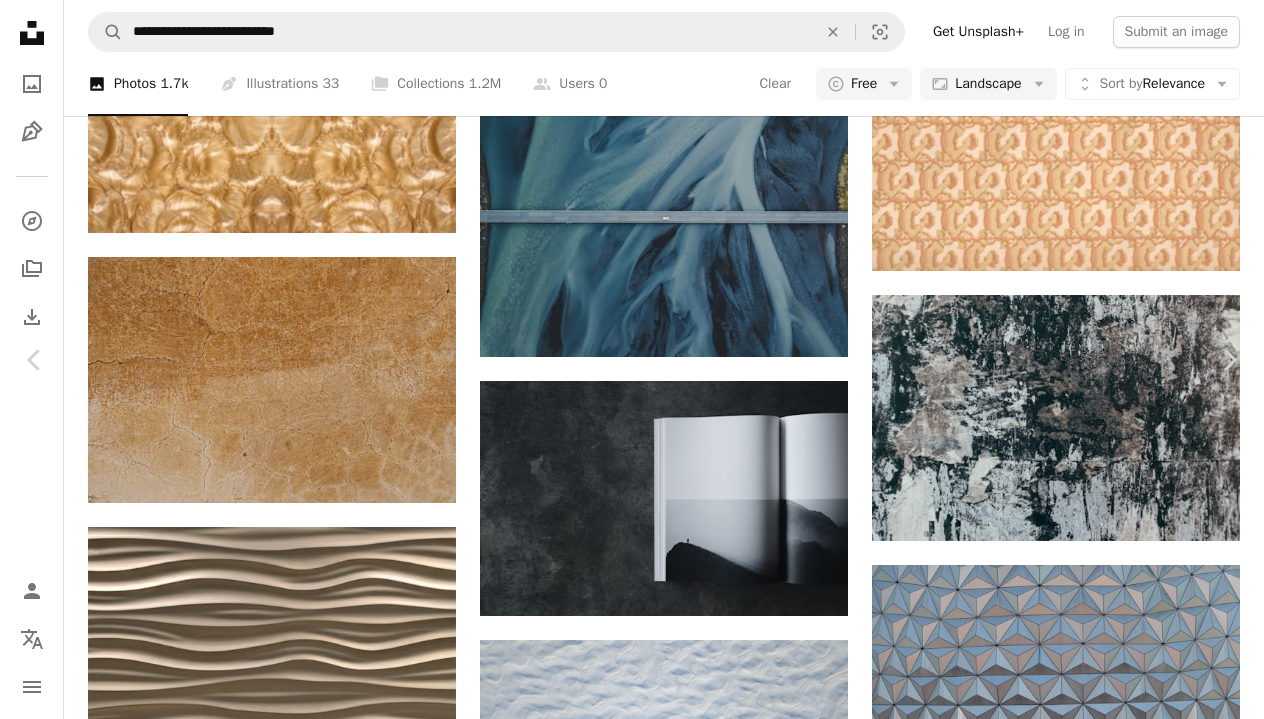 scroll, scrollTop: 0, scrollLeft: 0, axis: both 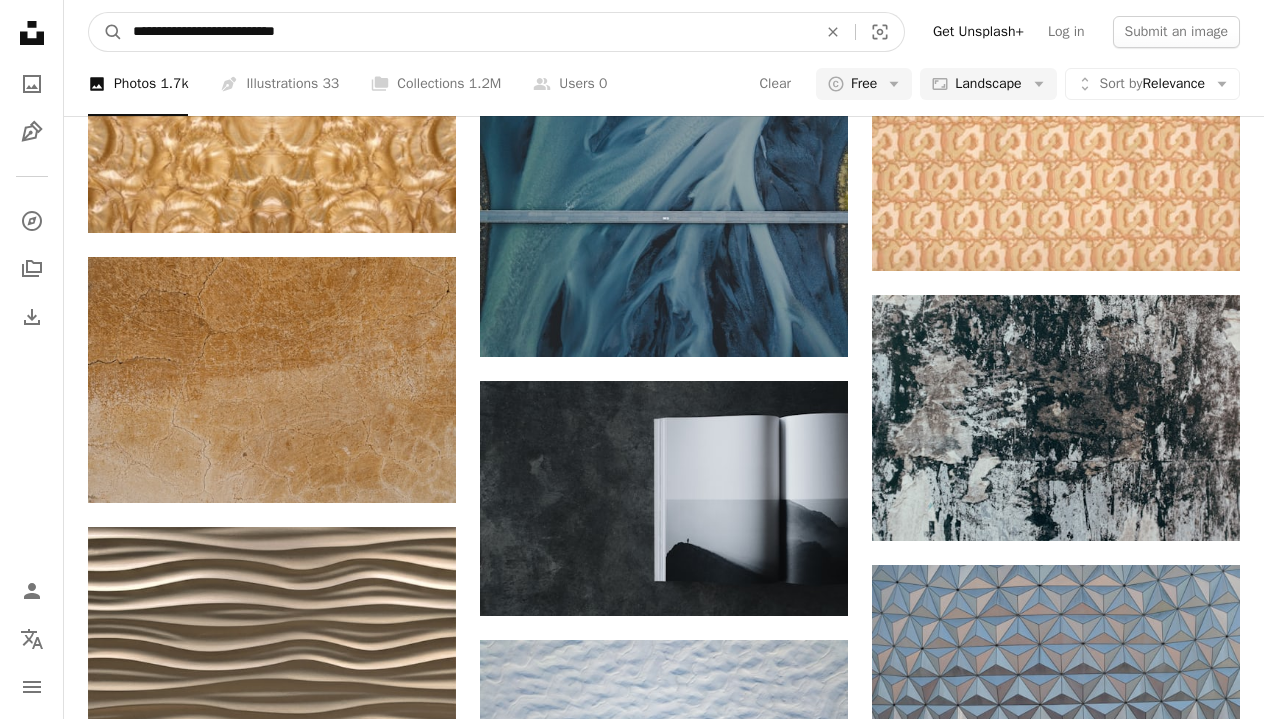 drag, startPoint x: 190, startPoint y: 34, endPoint x: 133, endPoint y: 31, distance: 57.07889 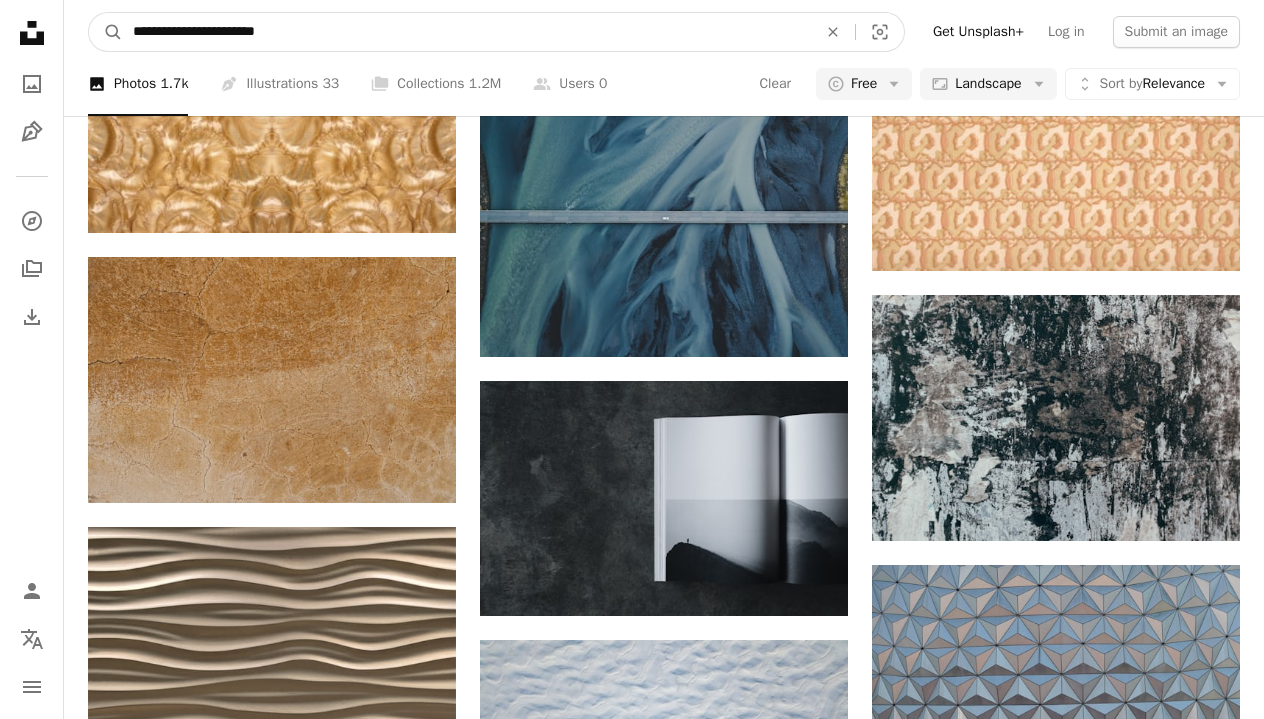 type on "**********" 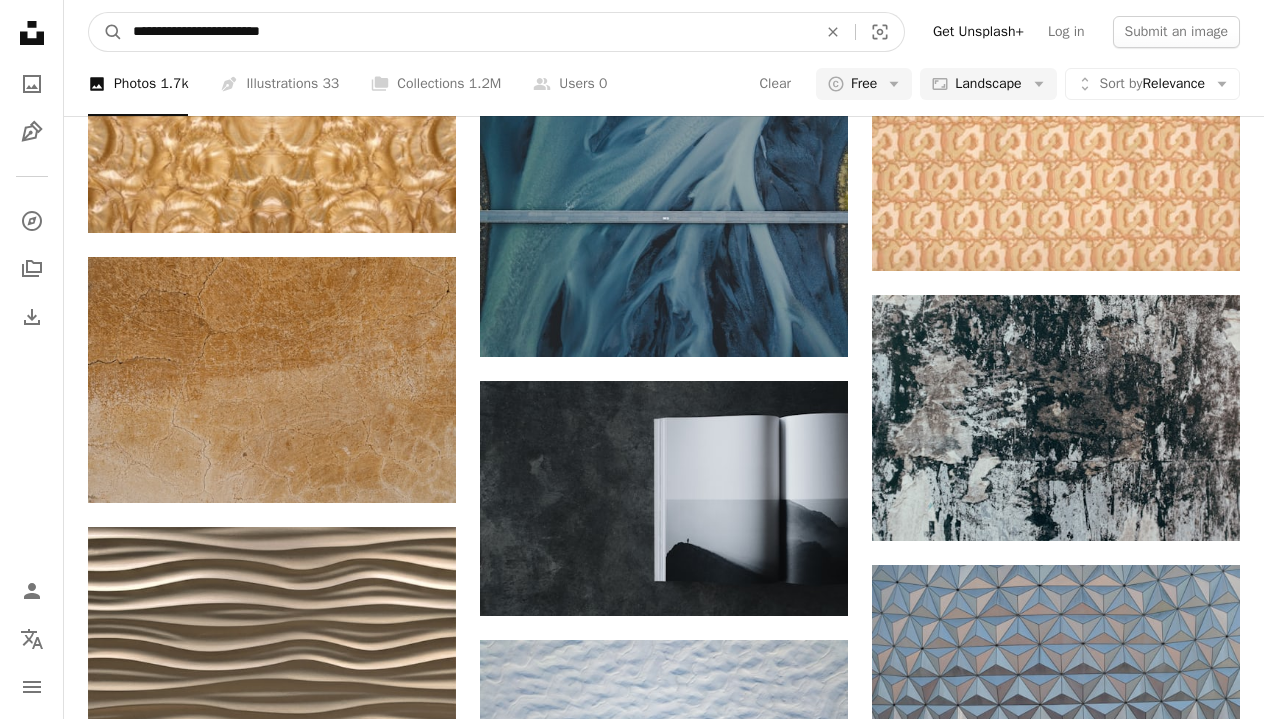 click on "A magnifying glass" at bounding box center [106, 32] 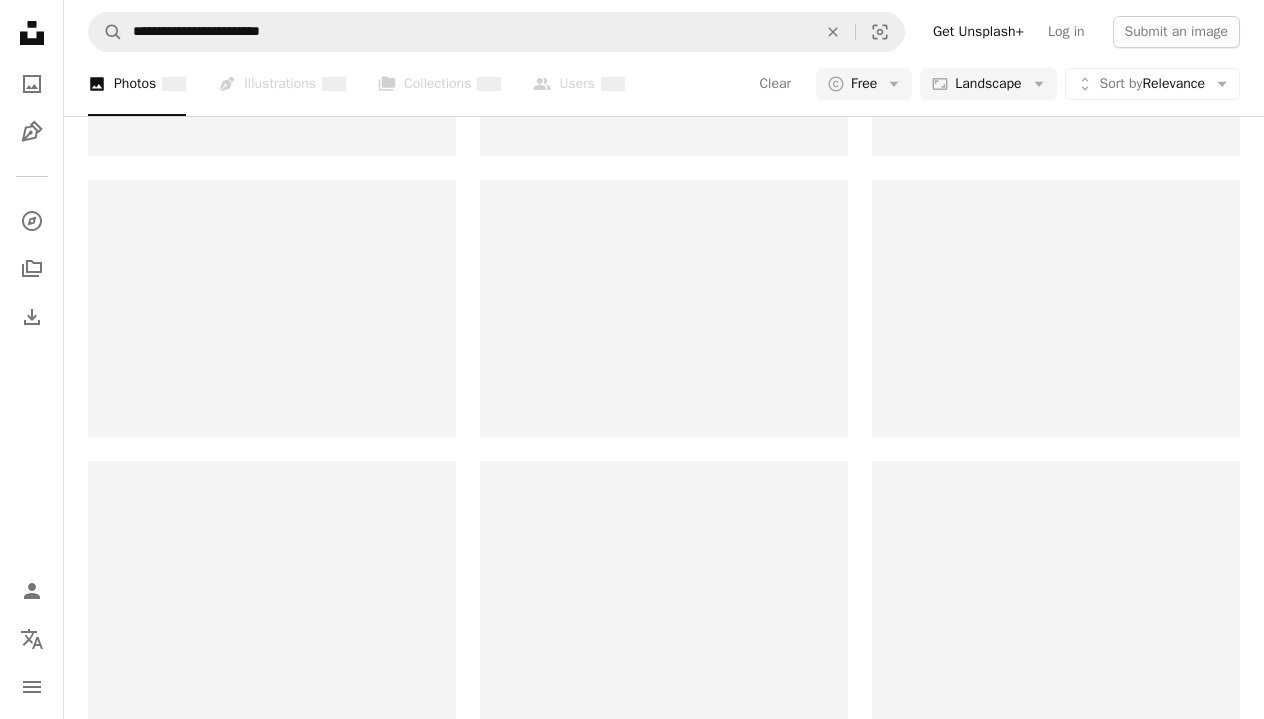 scroll, scrollTop: 0, scrollLeft: 0, axis: both 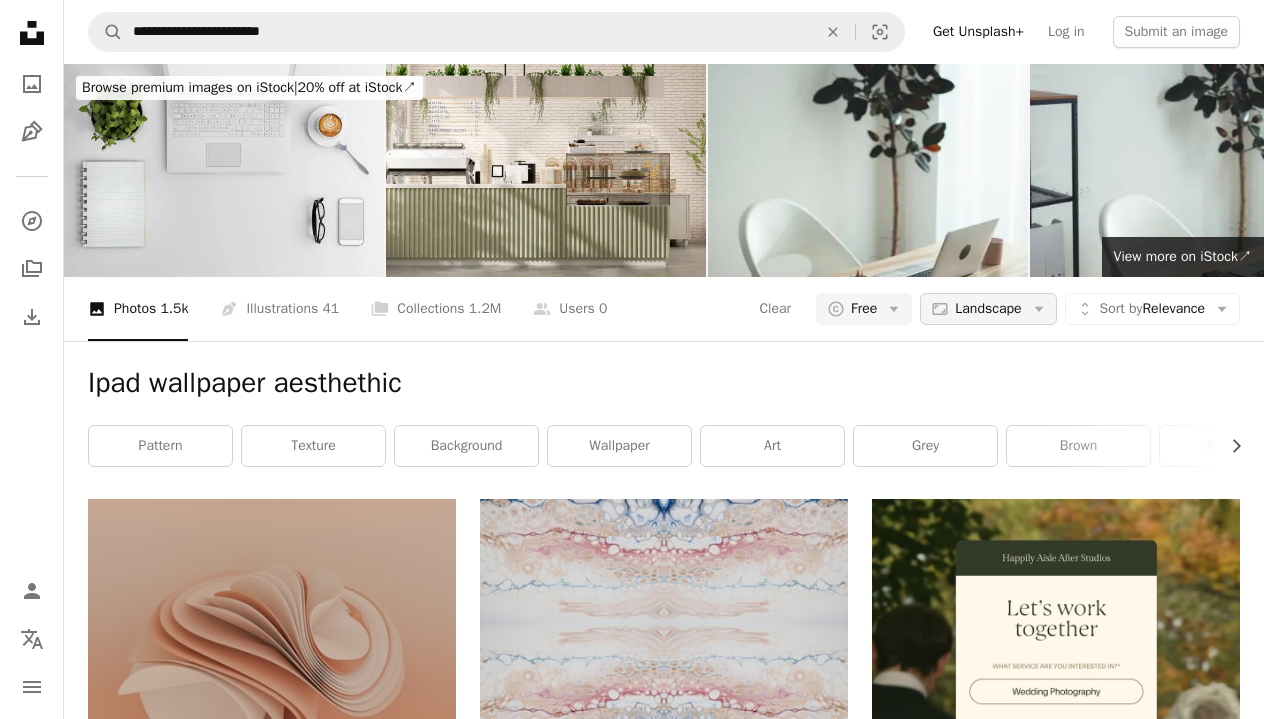 click on "Aspect ratio Landscape Arrow down" at bounding box center (988, 309) 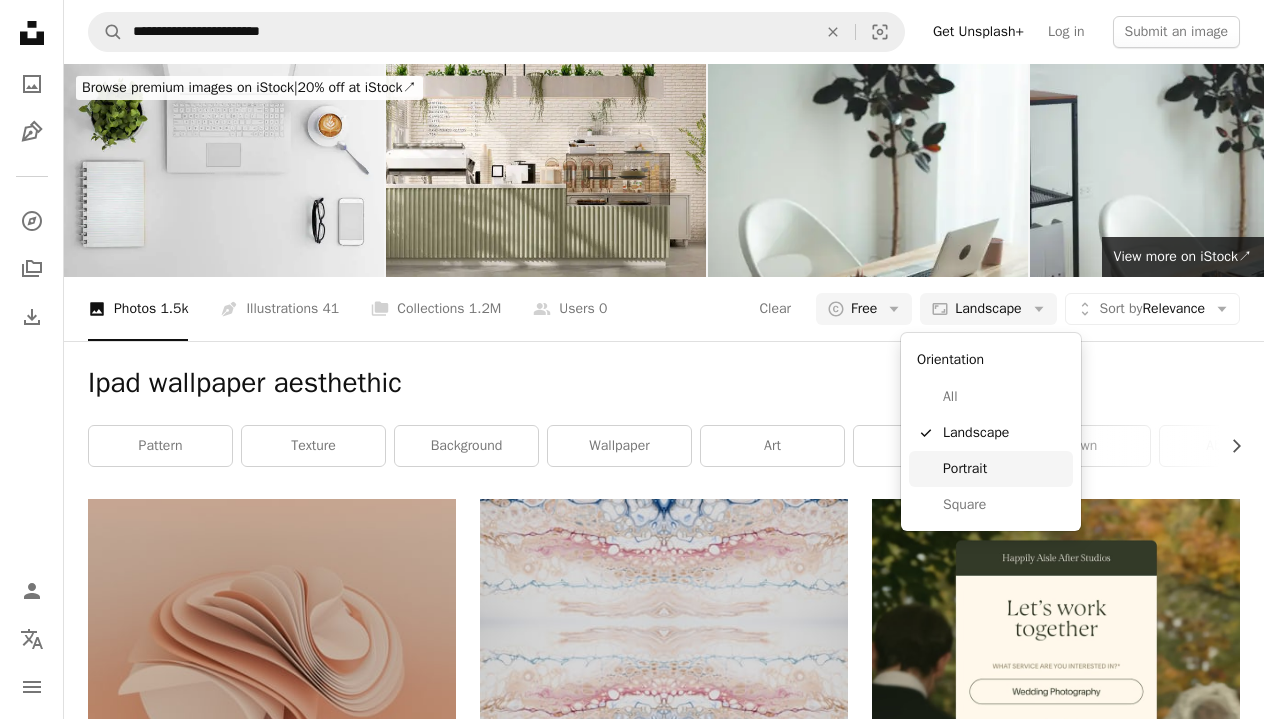 click on "Portrait" at bounding box center [1004, 469] 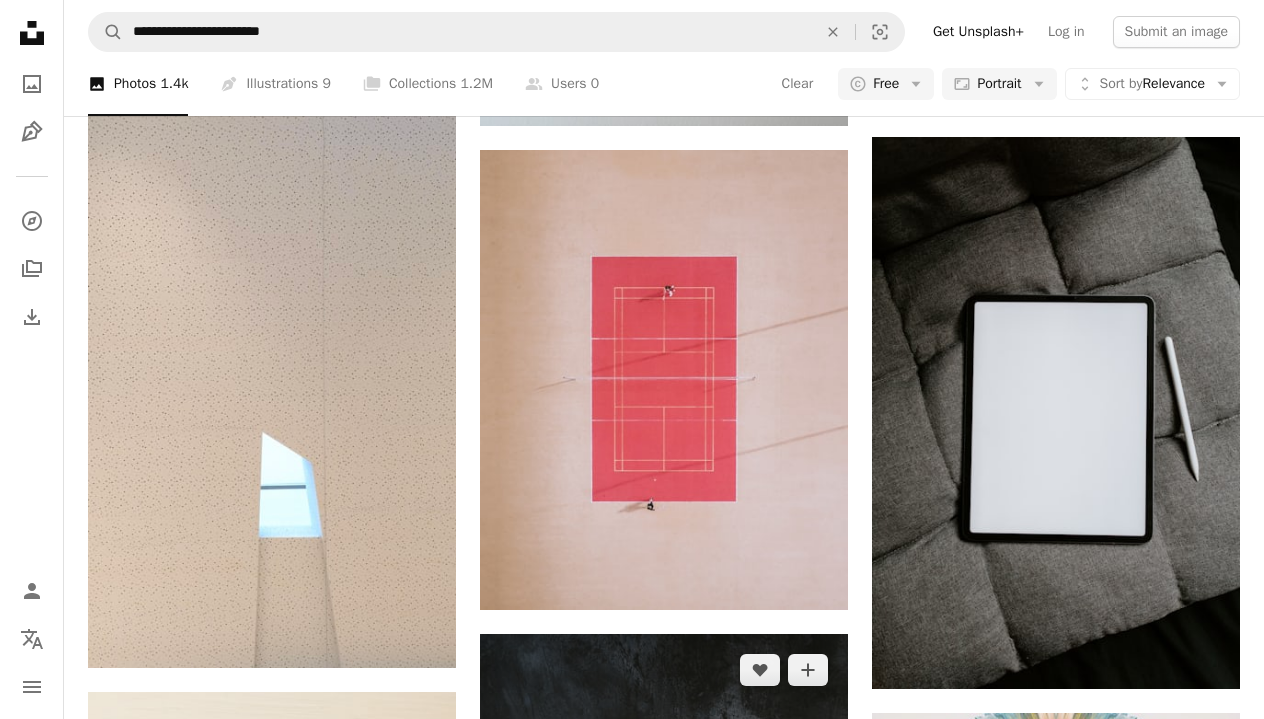 scroll, scrollTop: 1475, scrollLeft: 0, axis: vertical 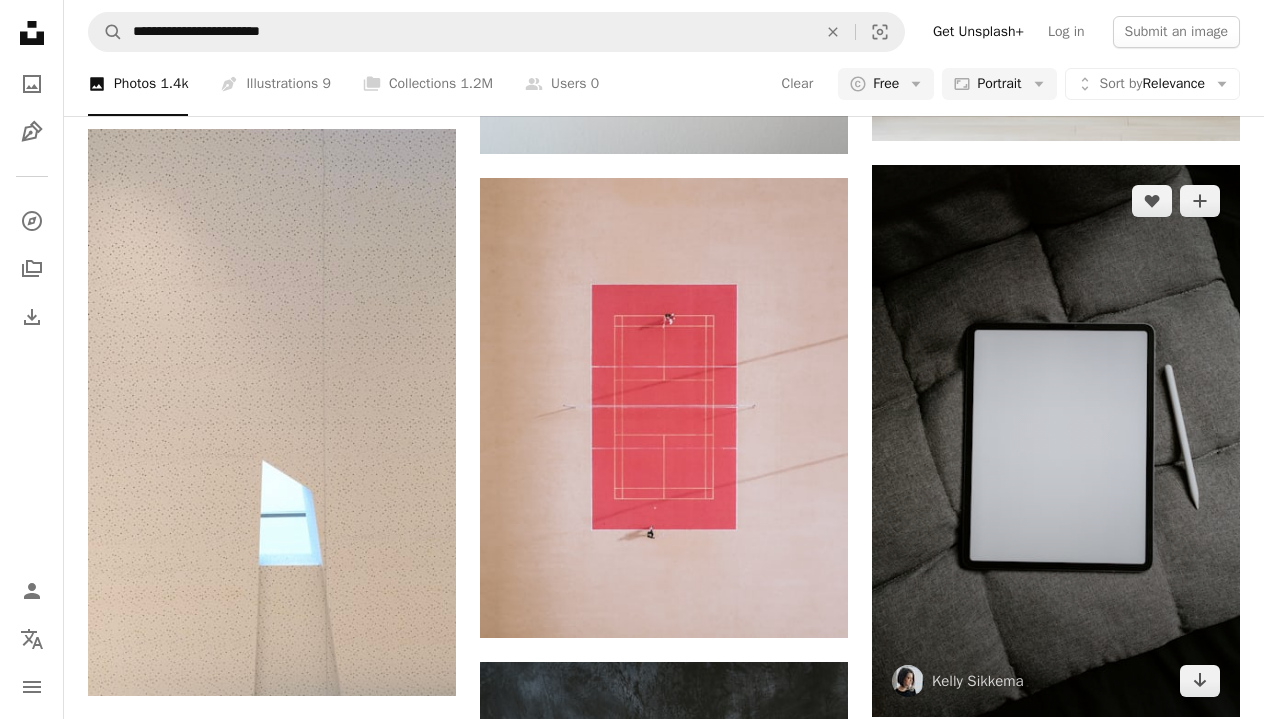 click at bounding box center [1056, 441] 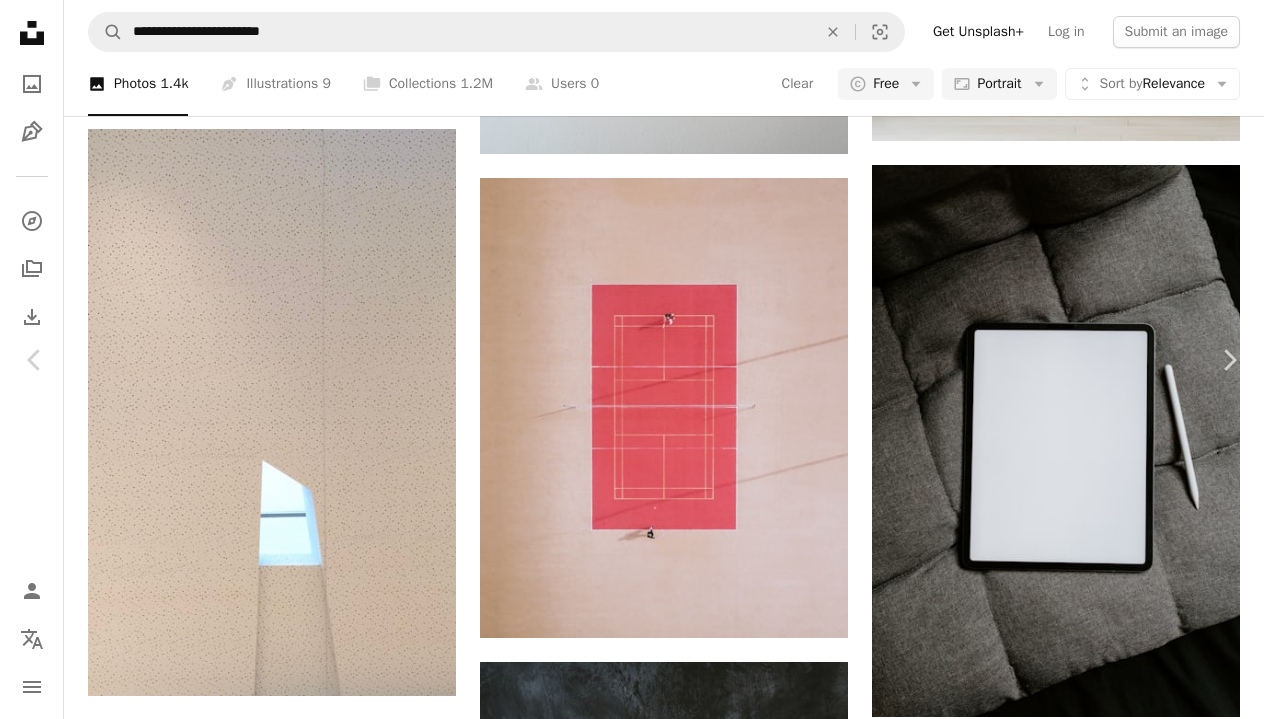 scroll, scrollTop: 0, scrollLeft: 0, axis: both 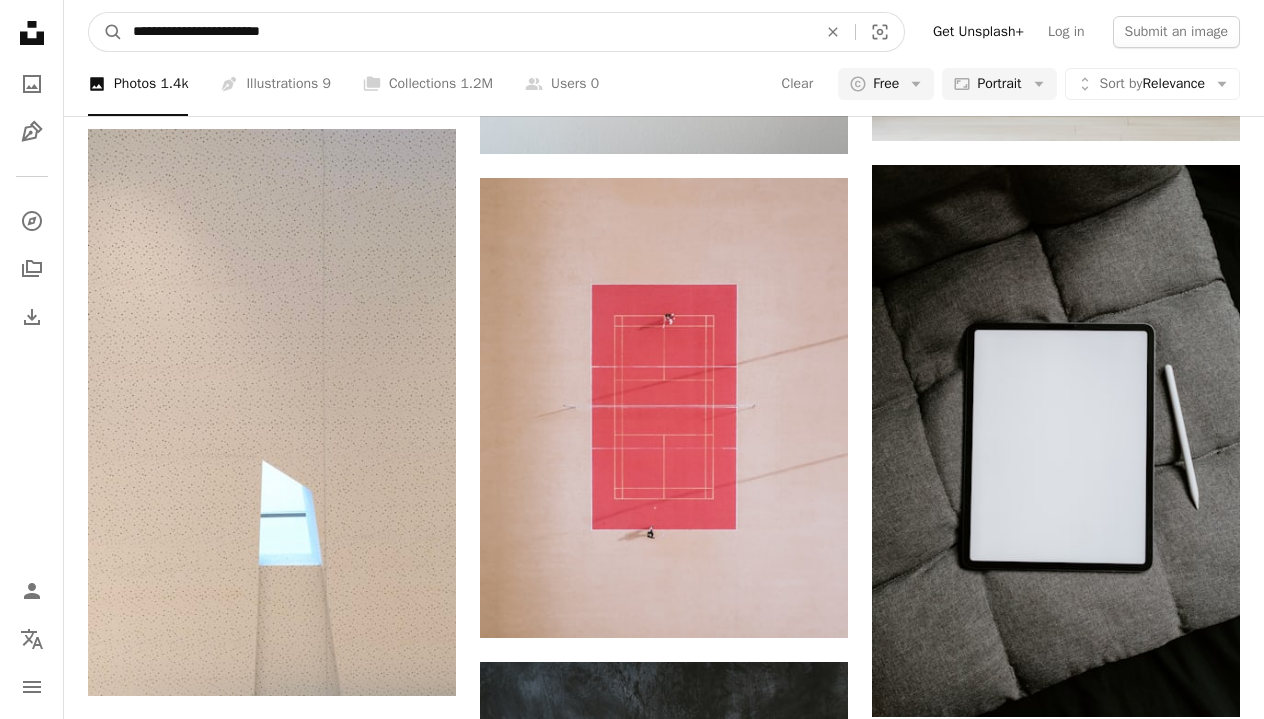 click on "**********" at bounding box center [467, 32] 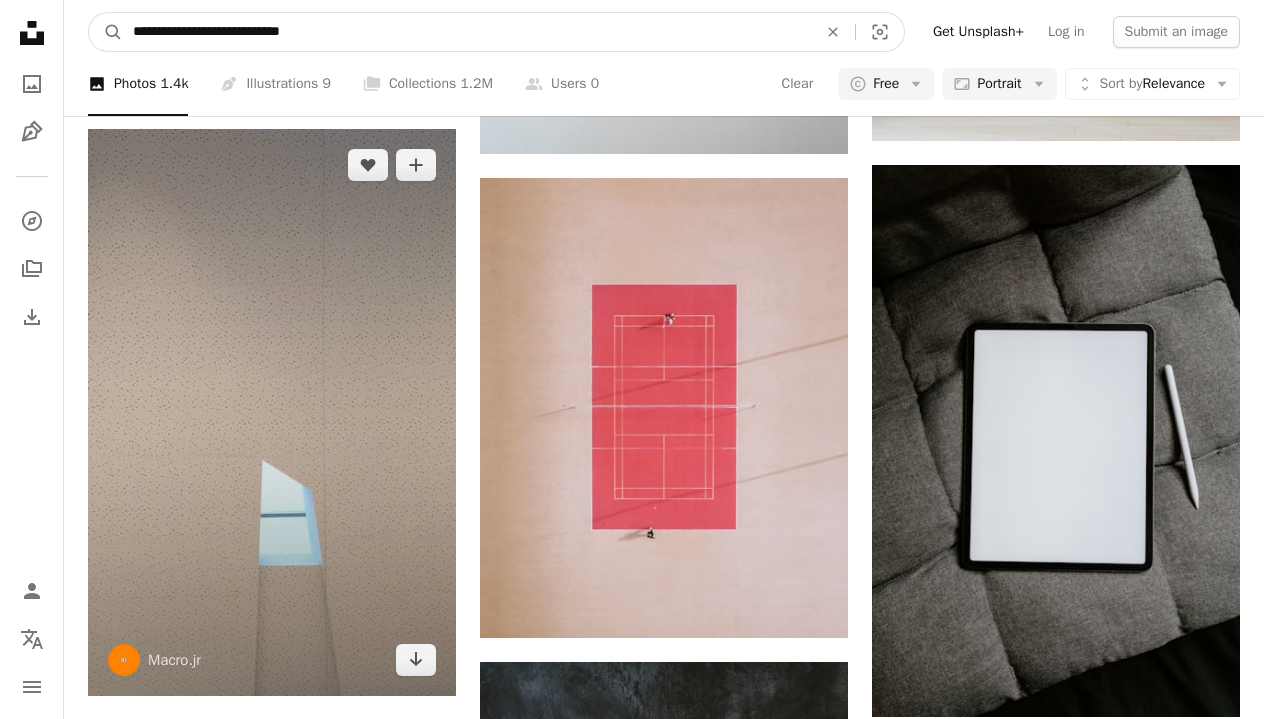 type on "**********" 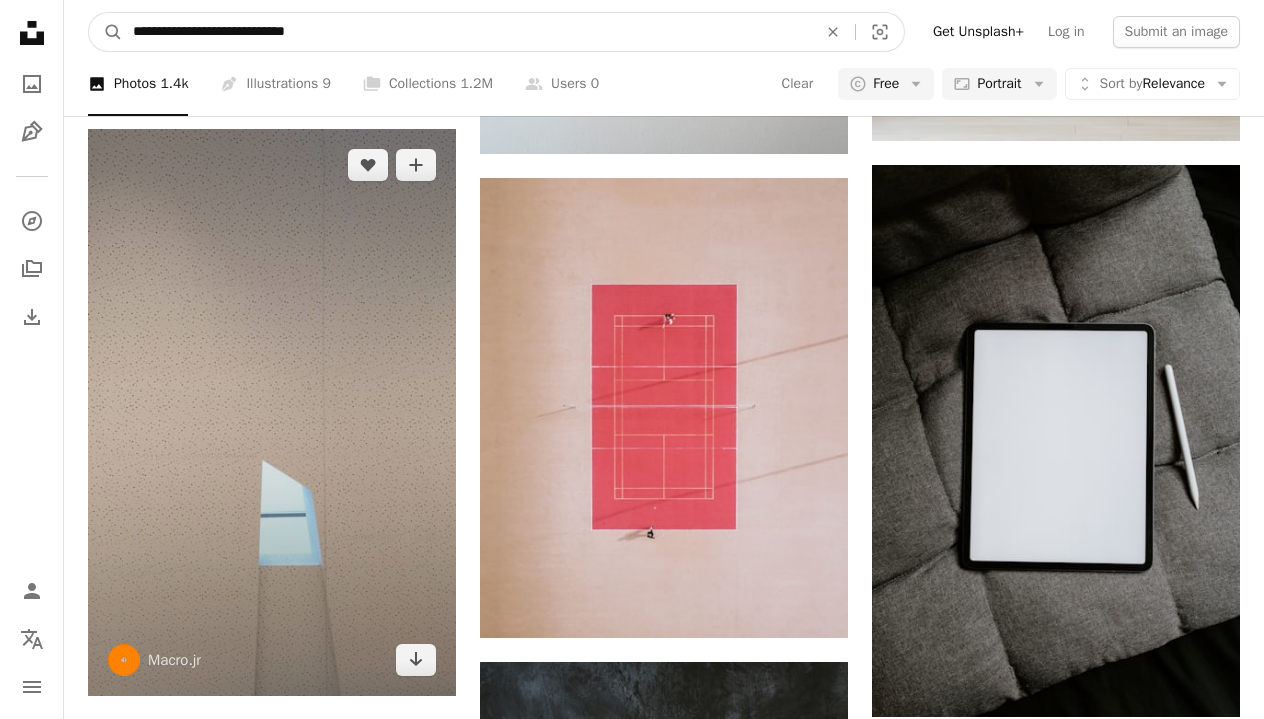 click on "A magnifying glass" at bounding box center (106, 32) 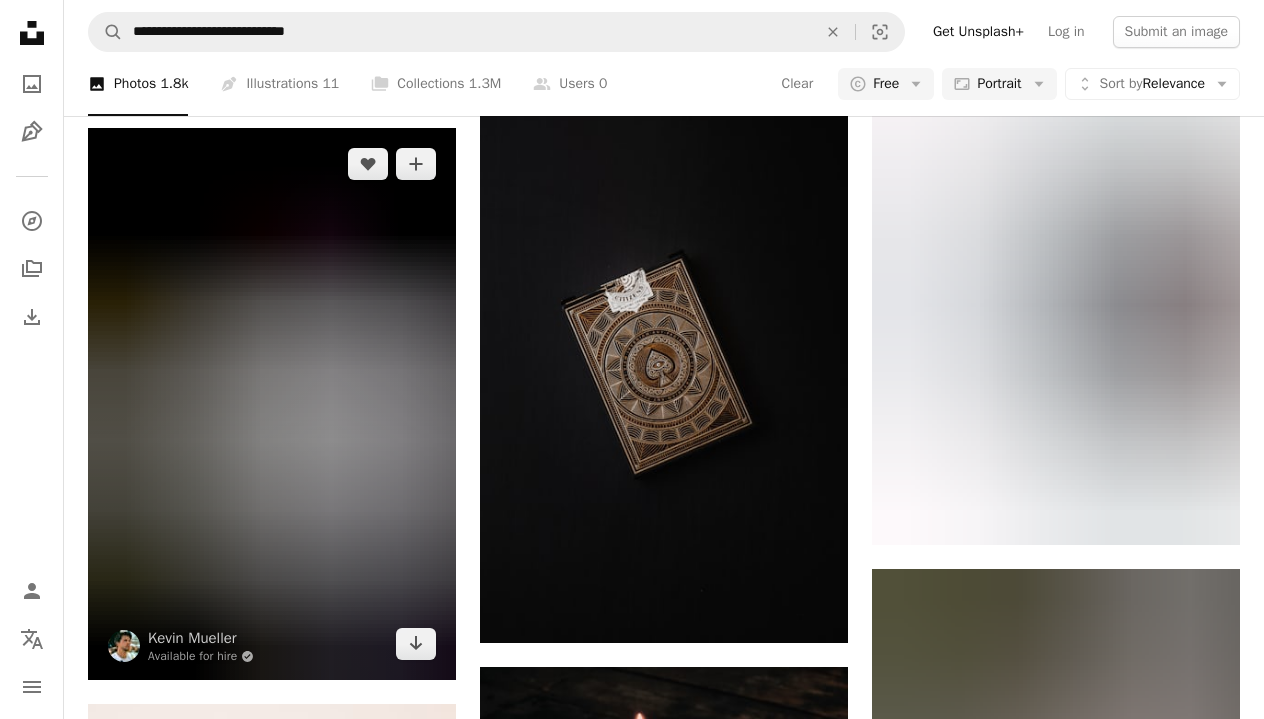 scroll, scrollTop: 1524, scrollLeft: 0, axis: vertical 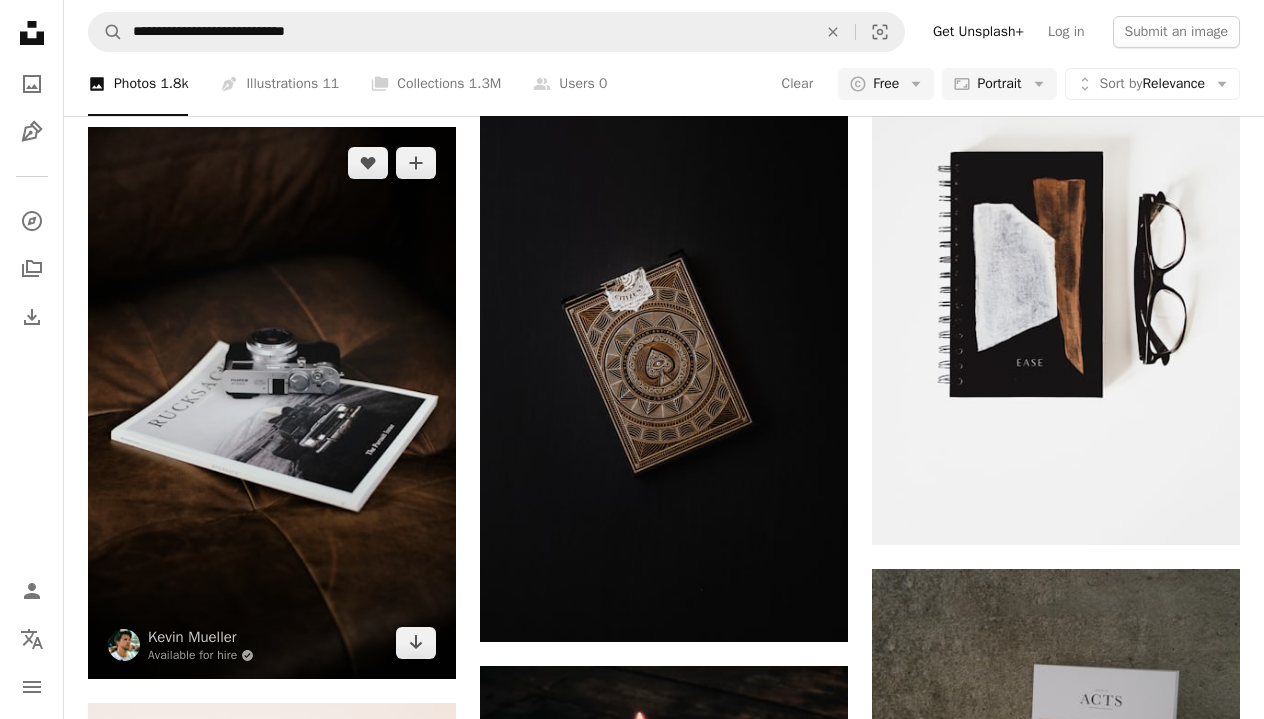 click at bounding box center (272, 403) 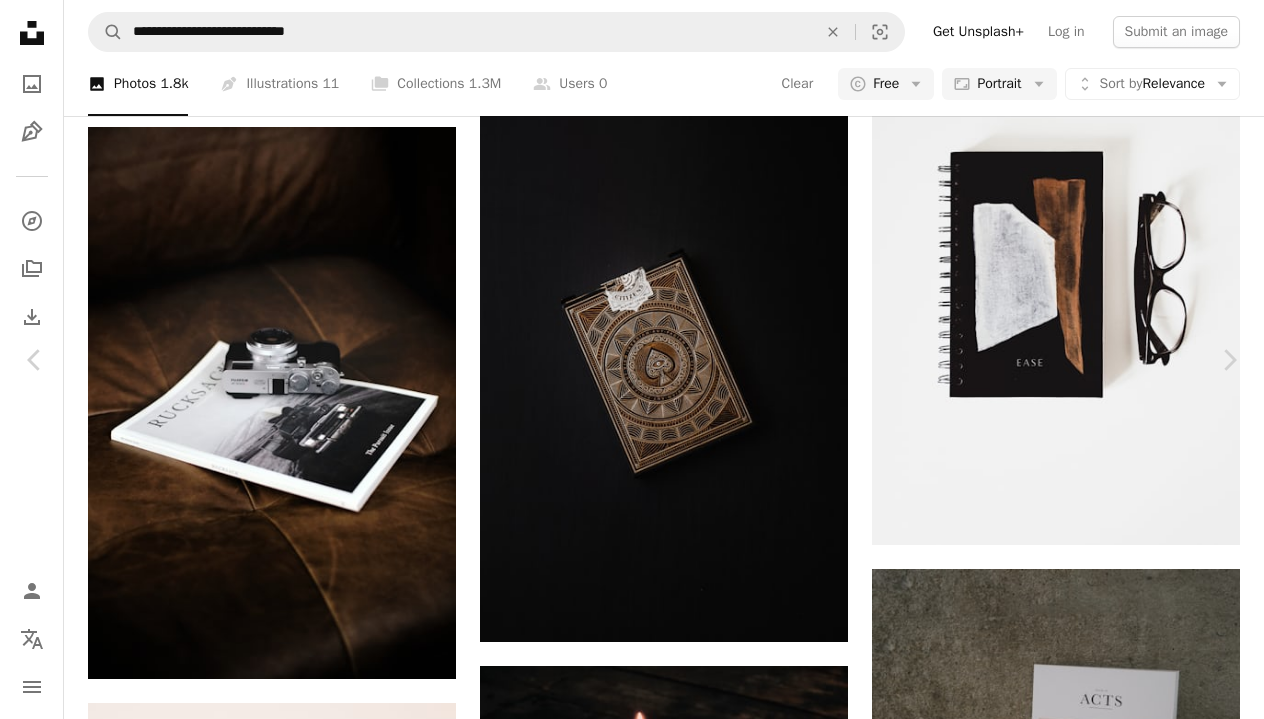 scroll, scrollTop: 2519, scrollLeft: 0, axis: vertical 